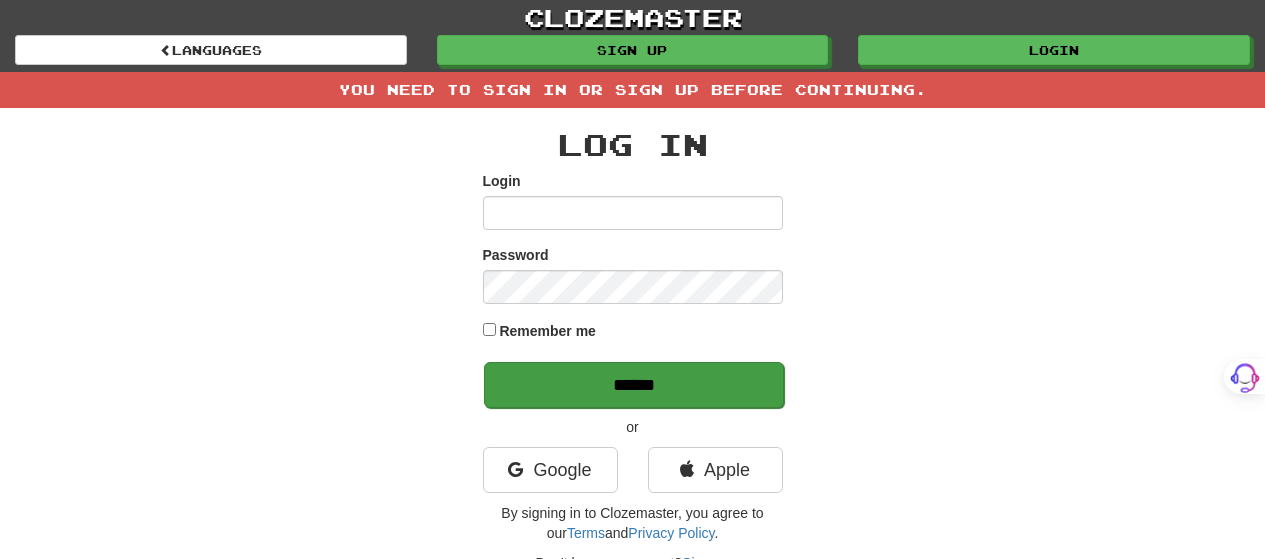 scroll, scrollTop: 0, scrollLeft: 0, axis: both 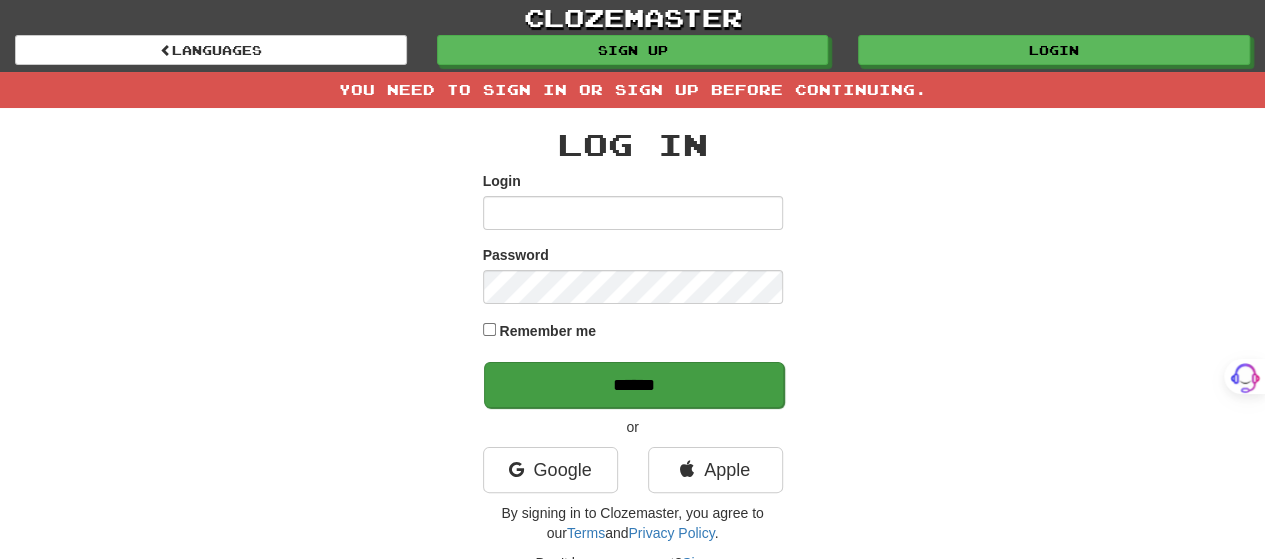 type on "*******" 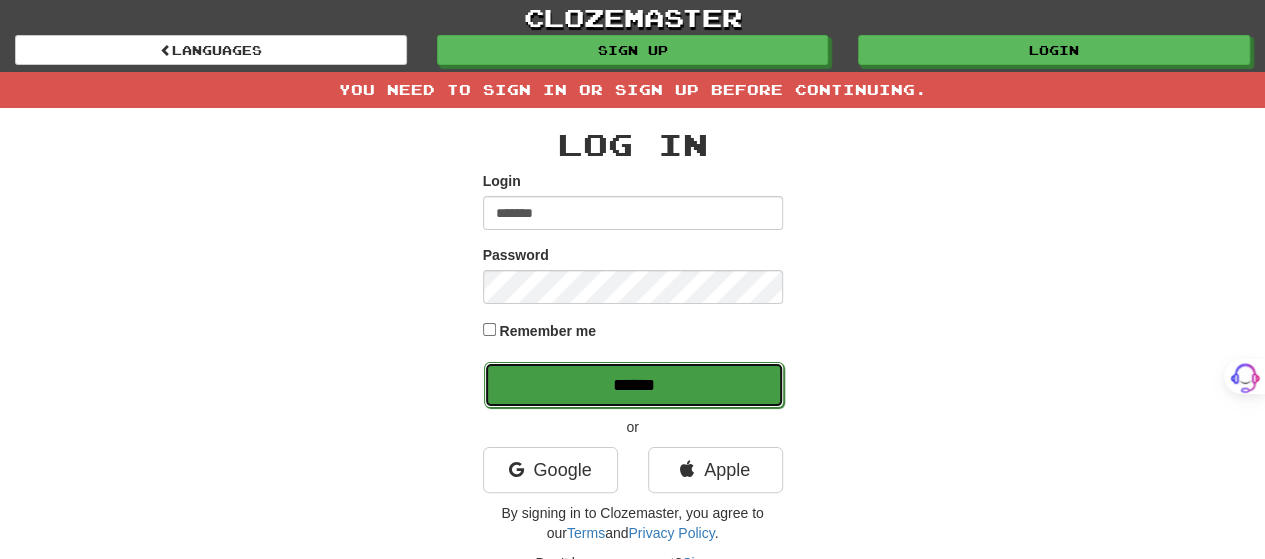 click on "******" at bounding box center [634, 385] 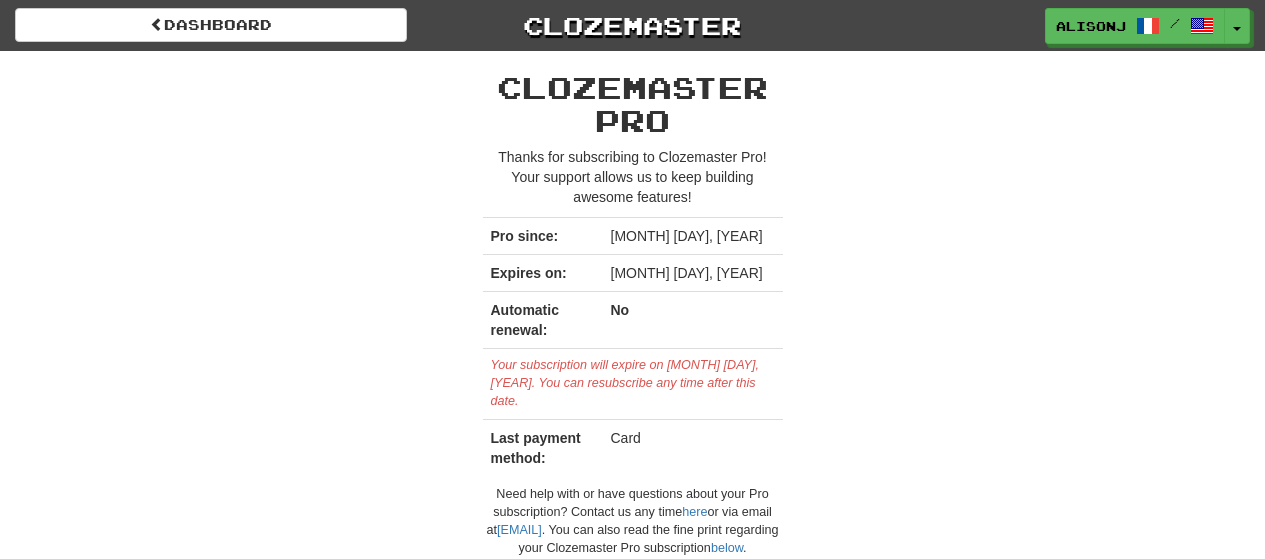 scroll, scrollTop: 0, scrollLeft: 0, axis: both 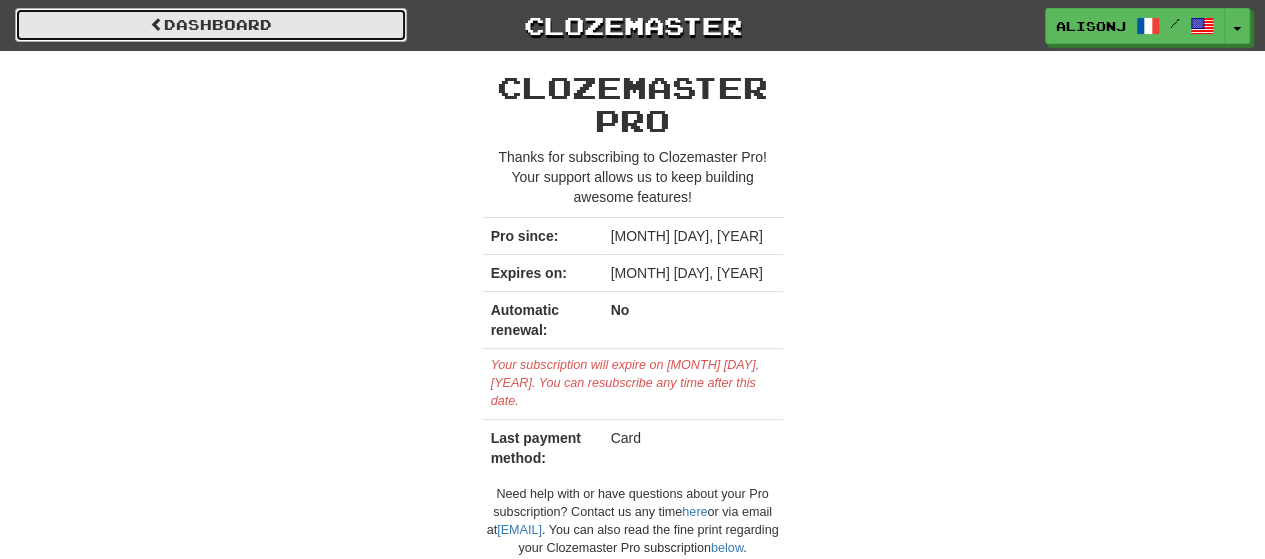 click on "Dashboard" at bounding box center [211, 25] 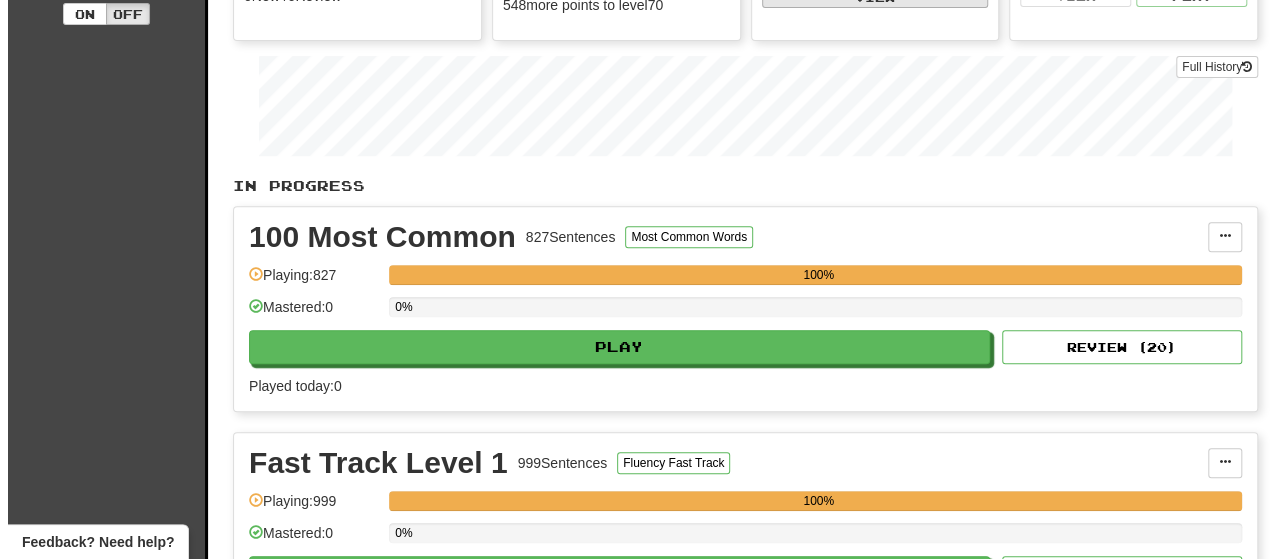 scroll, scrollTop: 300, scrollLeft: 0, axis: vertical 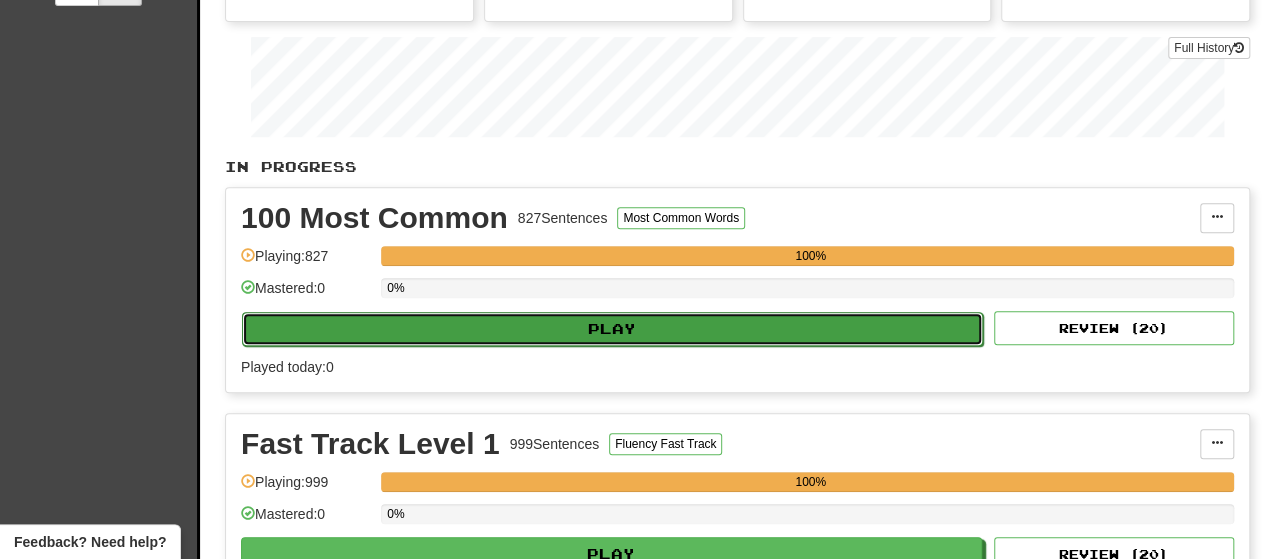 click on "Play" at bounding box center (612, 329) 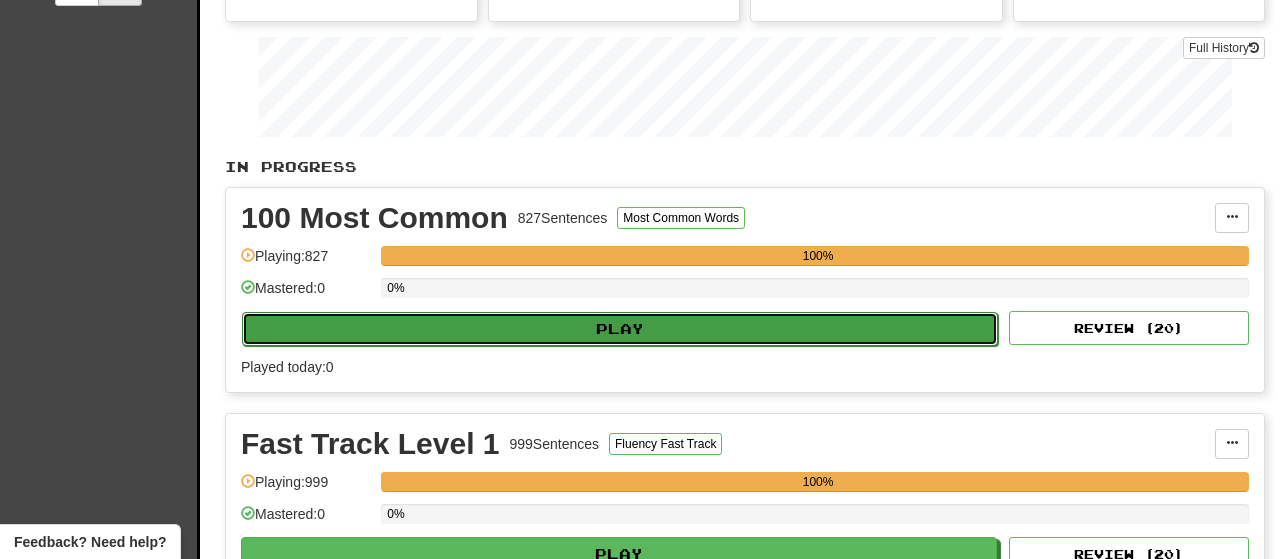 select on "**" 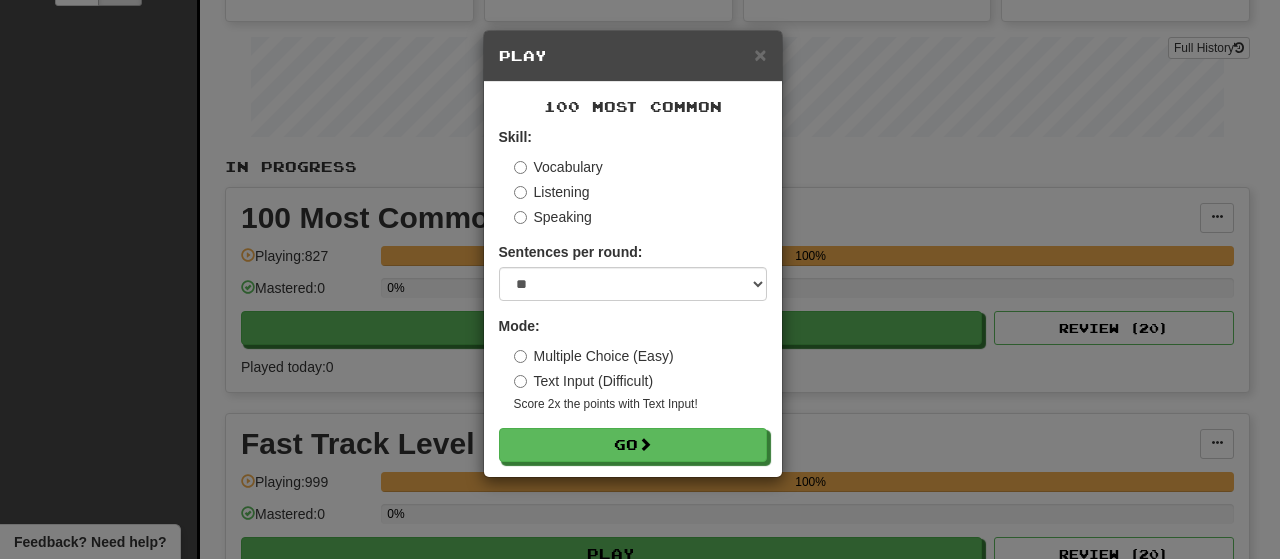 click on "Text Input (Difficult)" at bounding box center (584, 381) 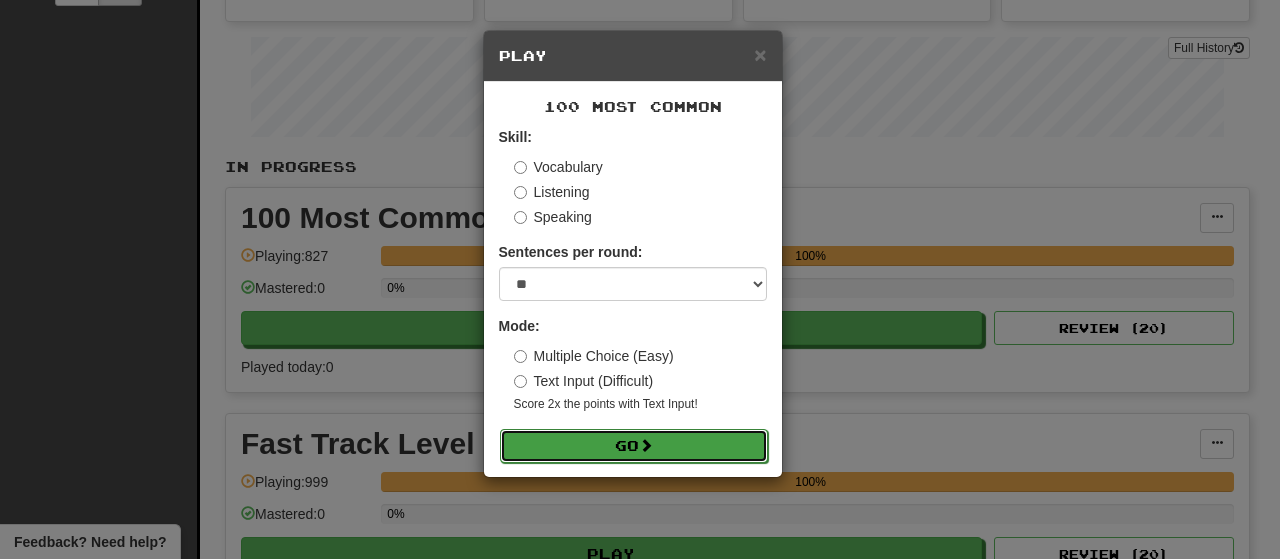 click on "Go" at bounding box center [634, 446] 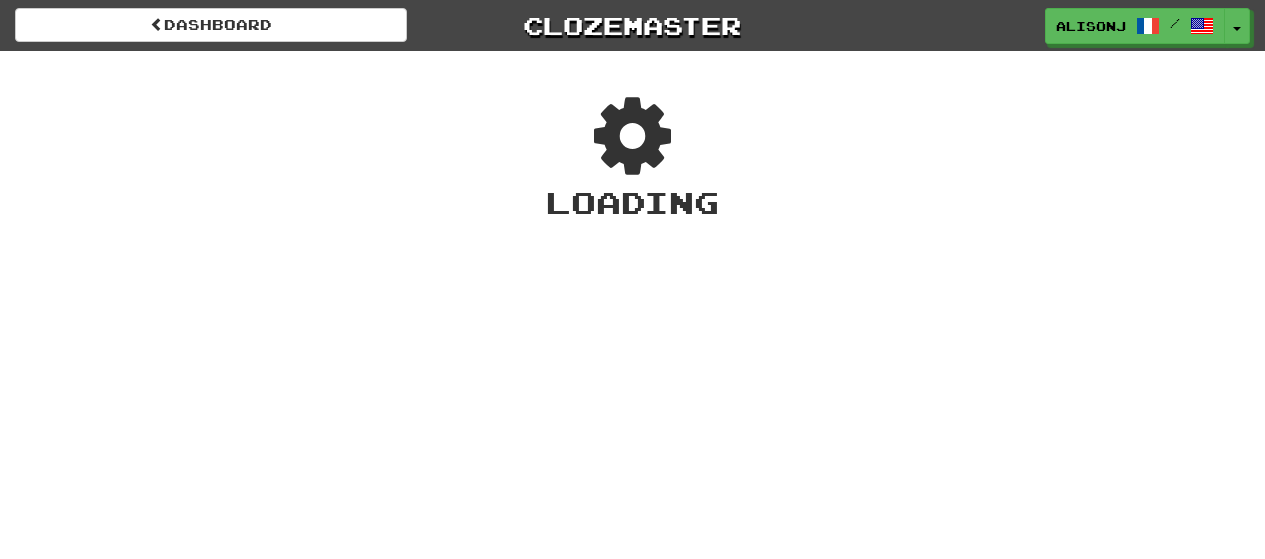 scroll, scrollTop: 0, scrollLeft: 0, axis: both 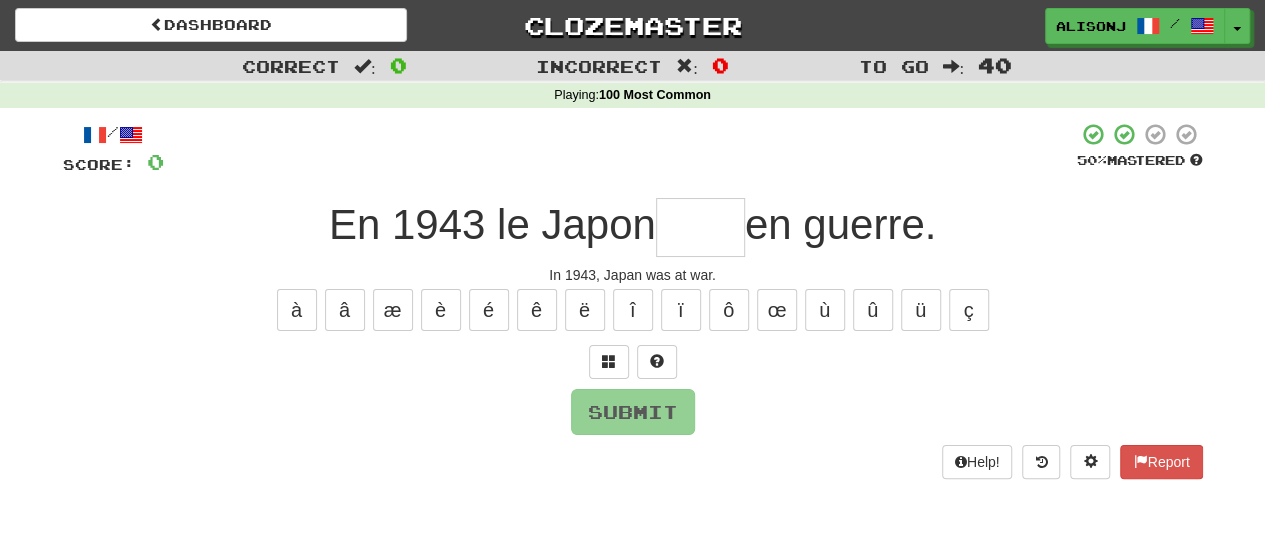 type on "*" 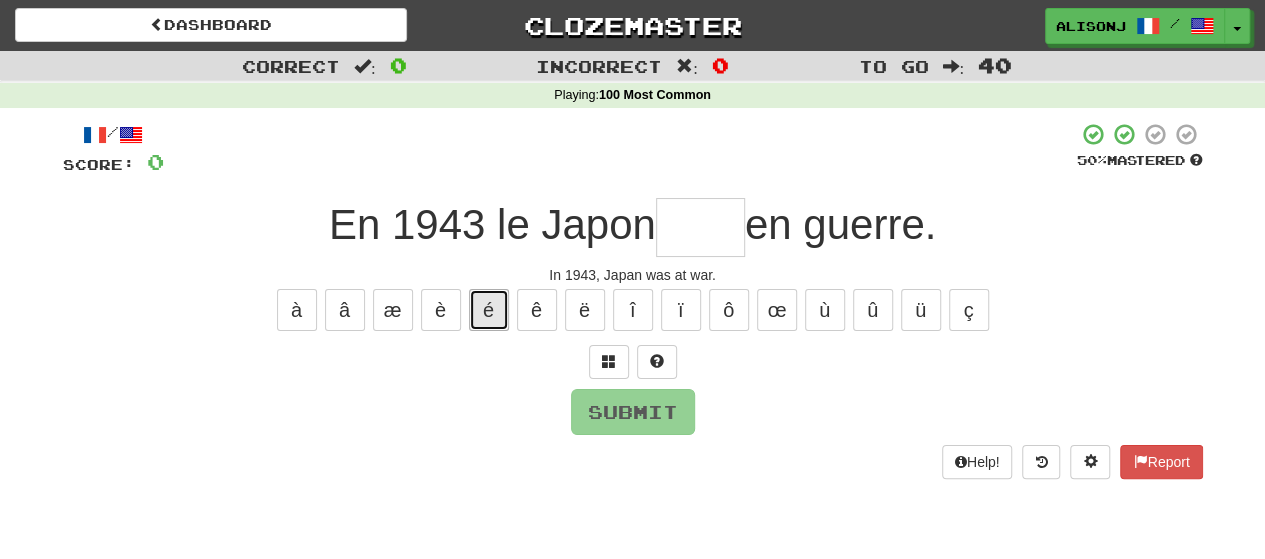 click on "é" at bounding box center [489, 310] 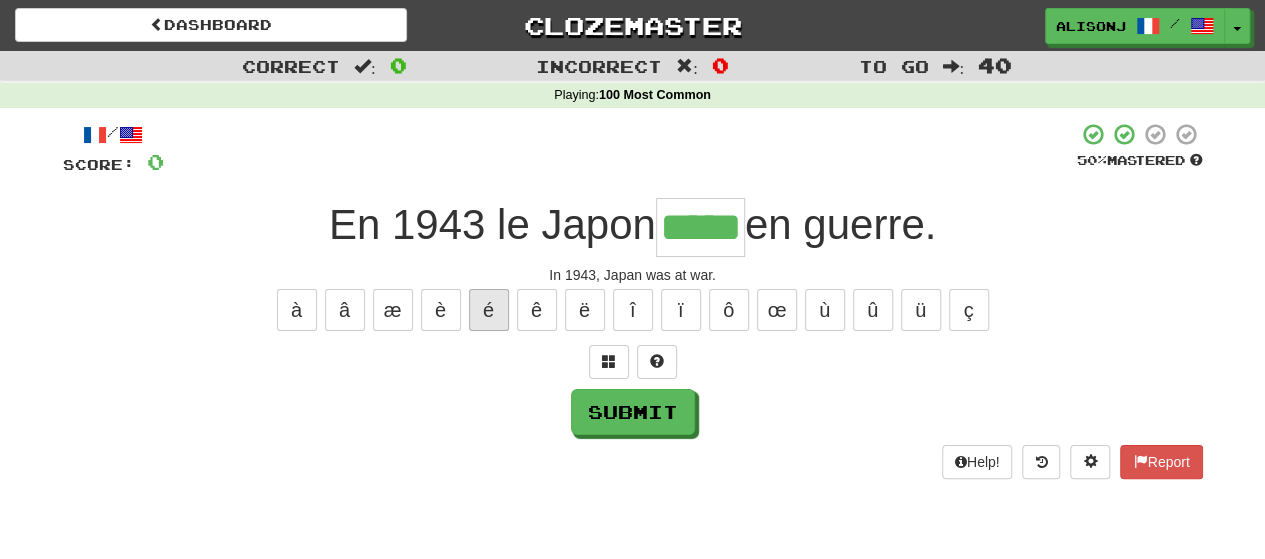 type on "*****" 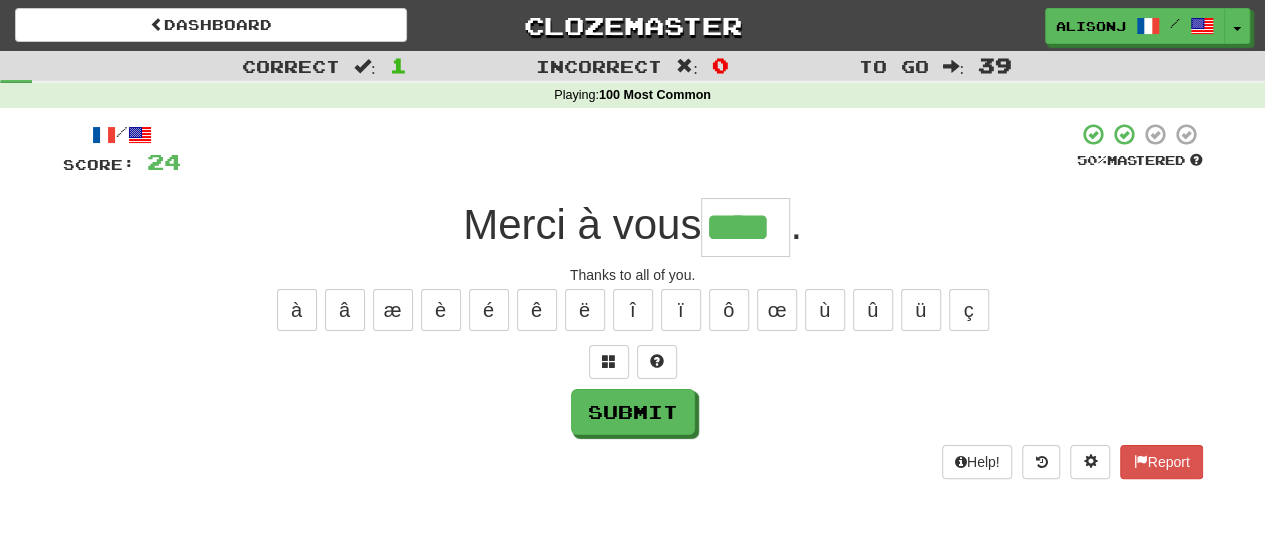 type on "****" 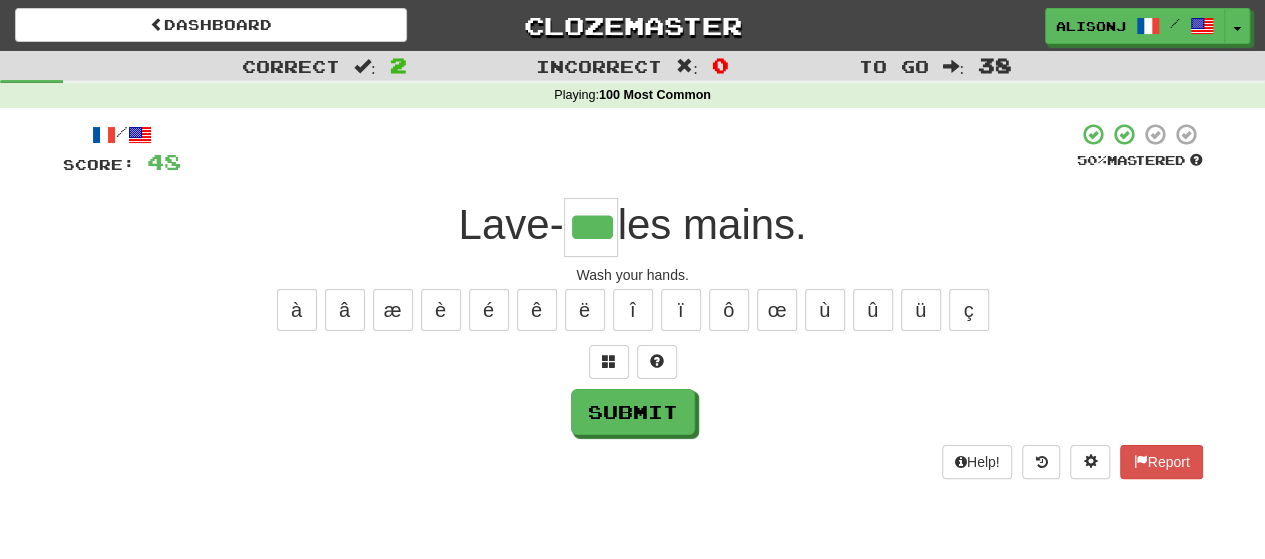 type on "***" 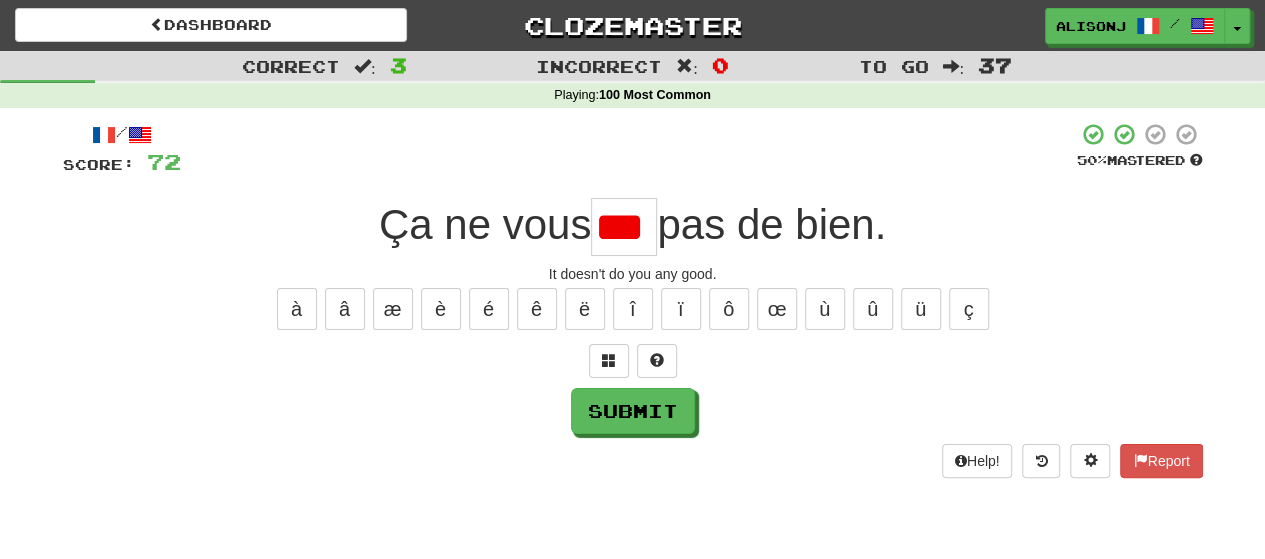 scroll, scrollTop: 0, scrollLeft: 0, axis: both 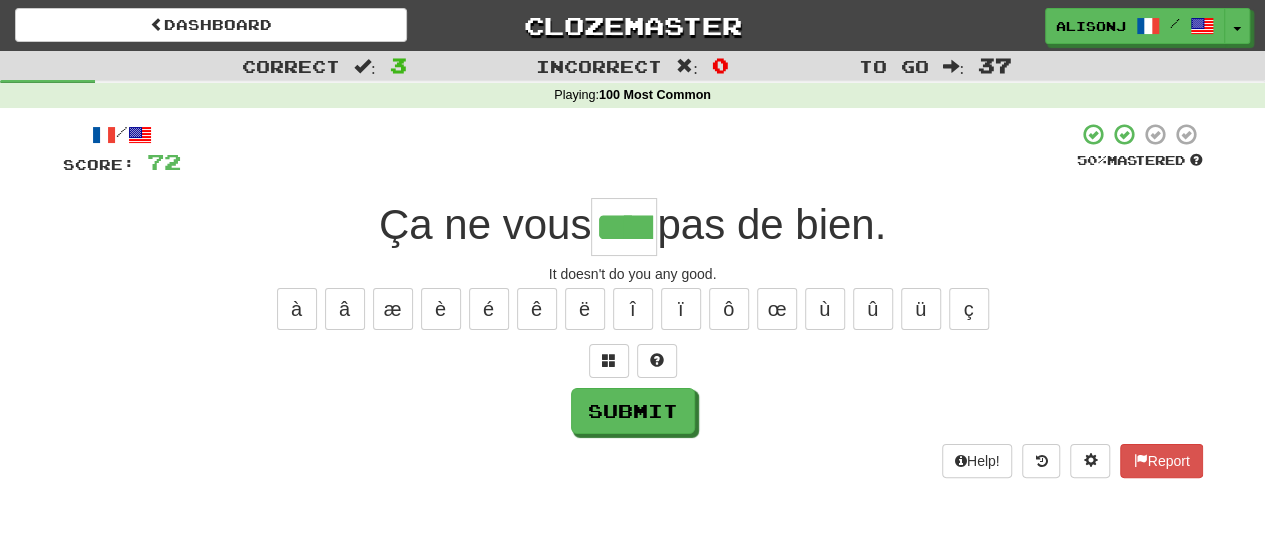 type on "****" 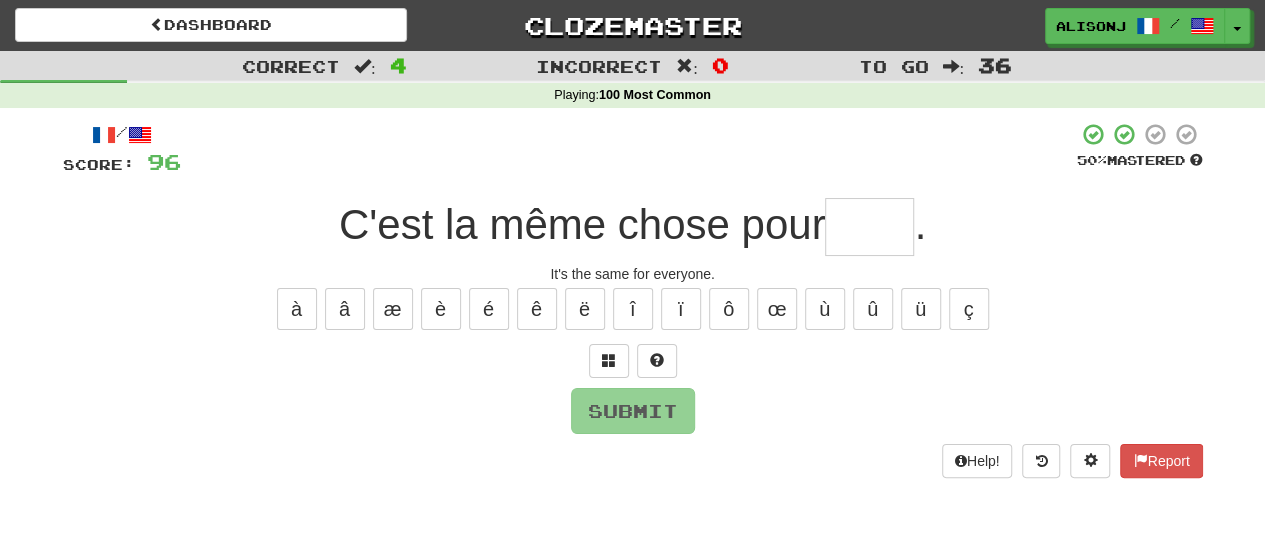 type on "*" 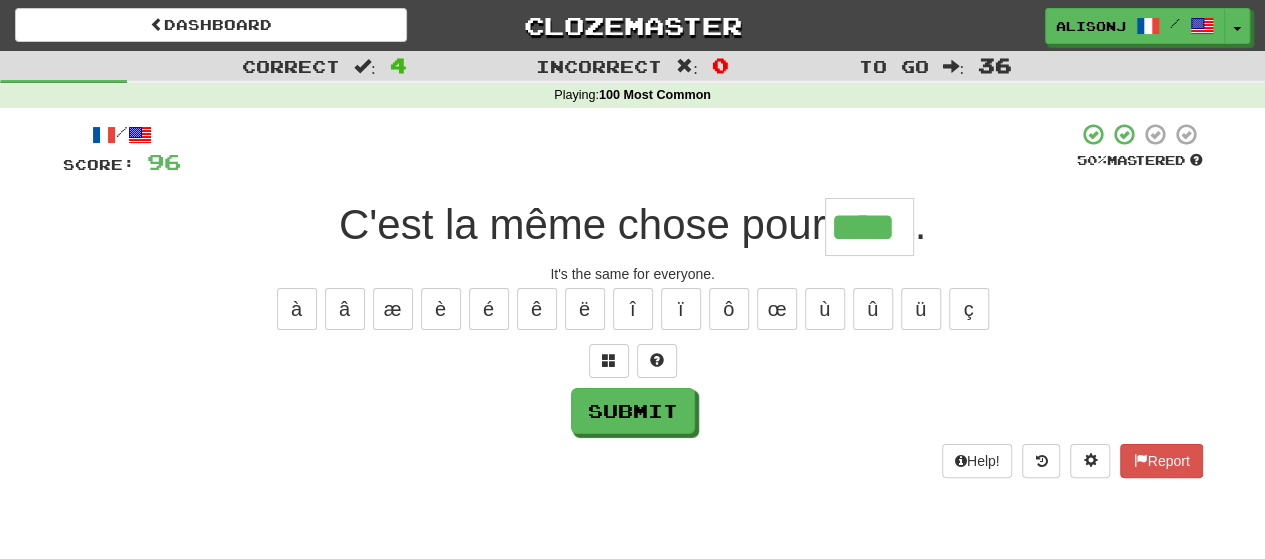 type on "****" 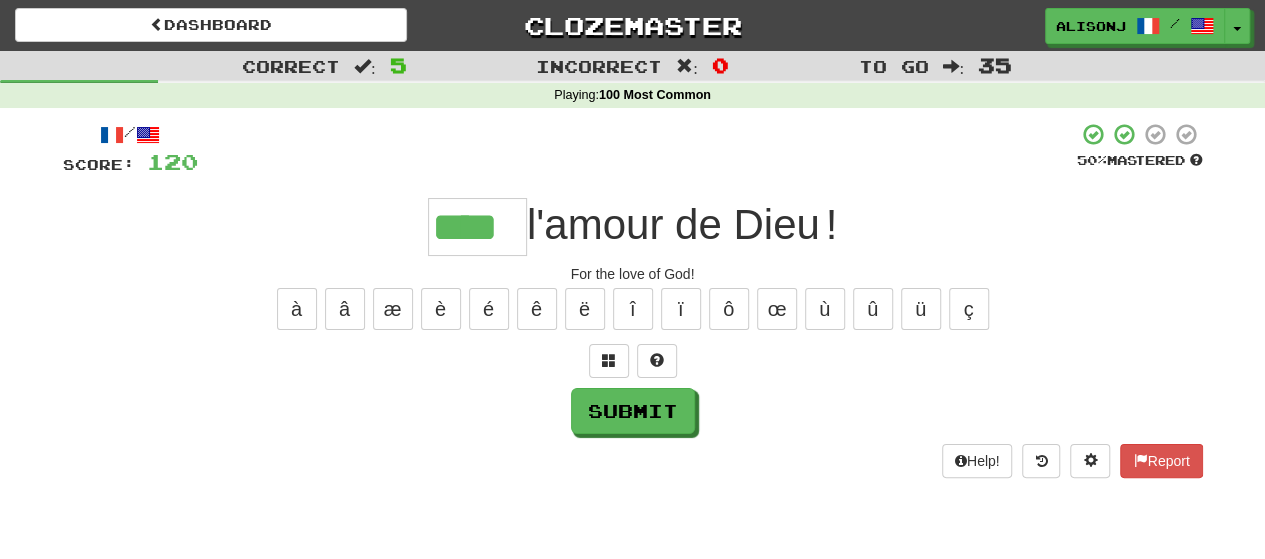 type on "****" 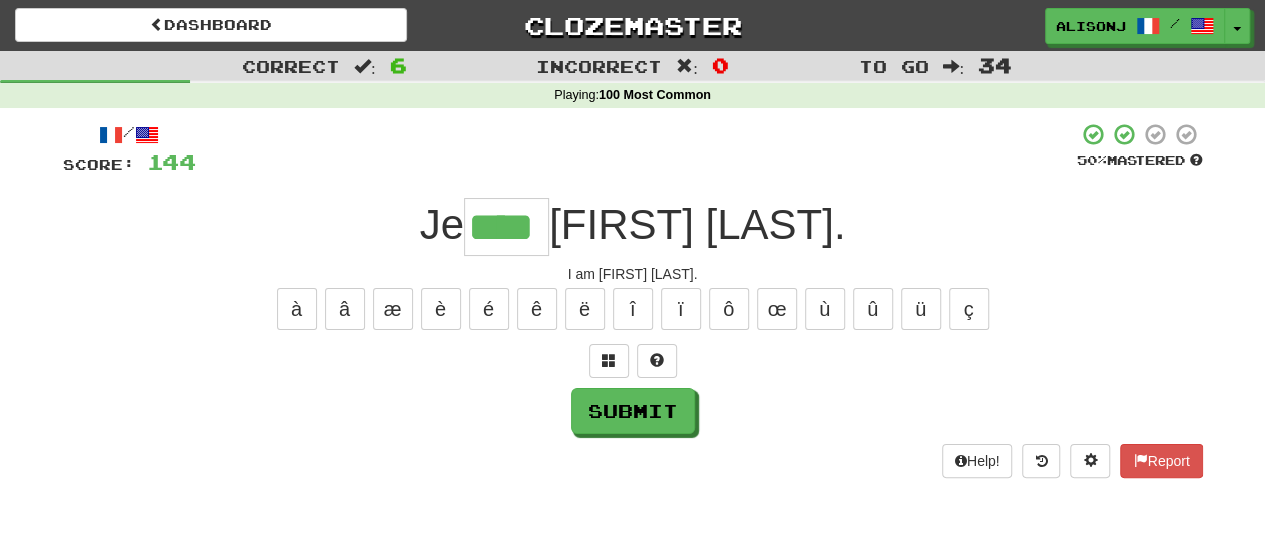 type on "****" 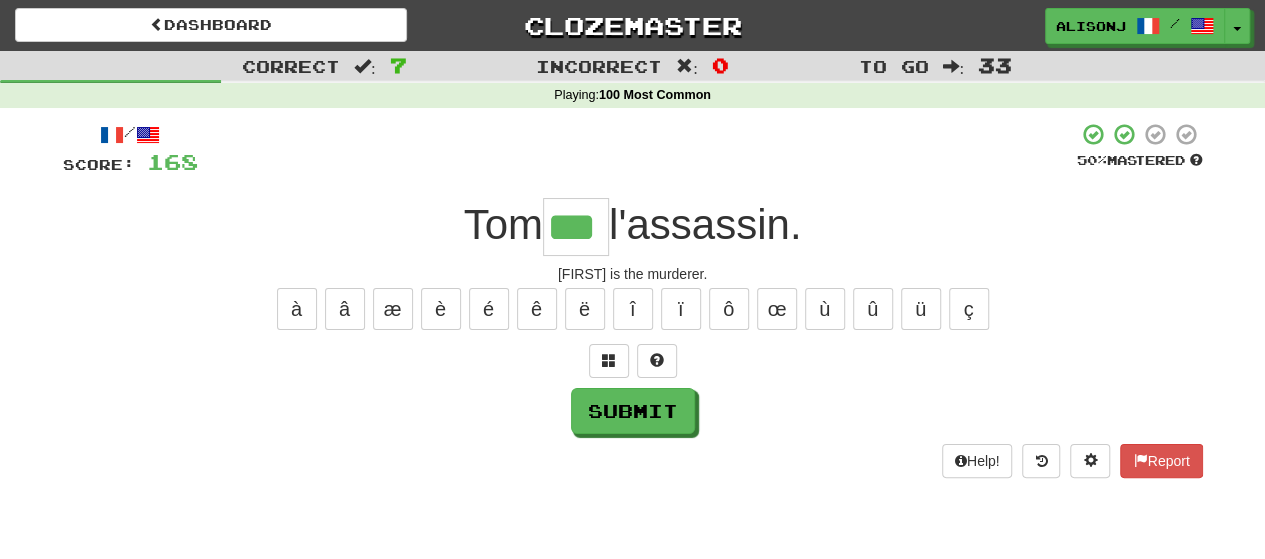 type on "***" 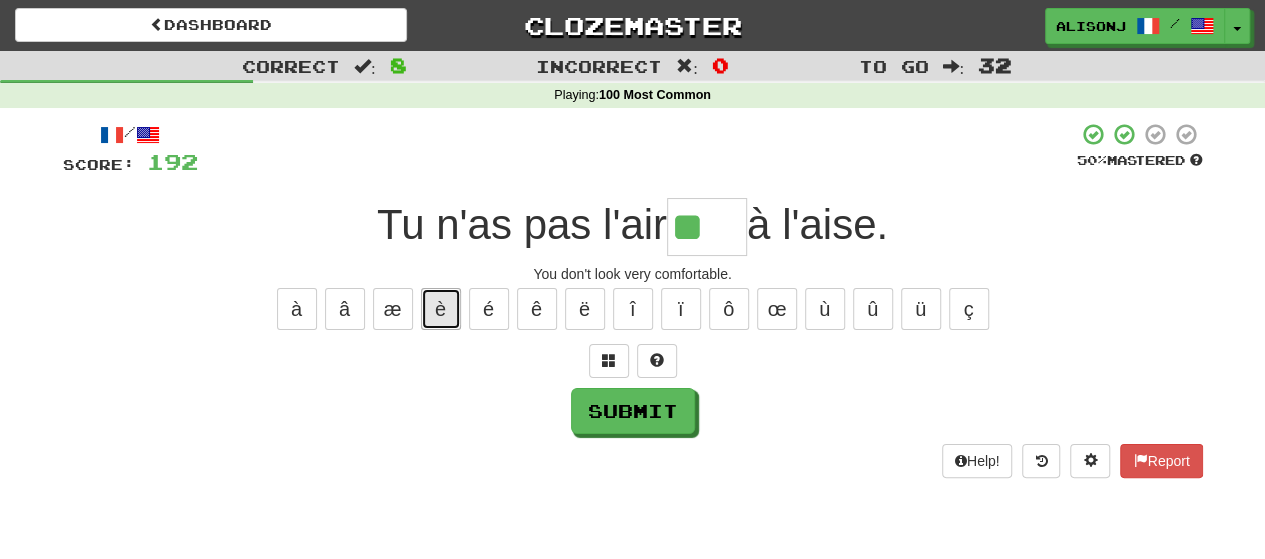 click on "è" at bounding box center [441, 309] 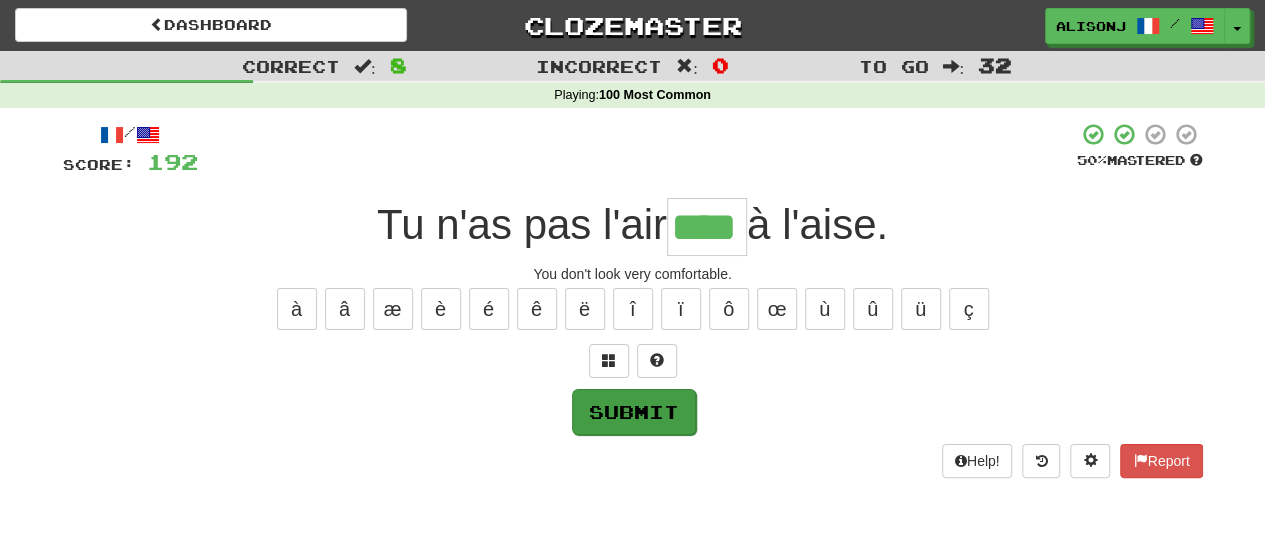 type on "****" 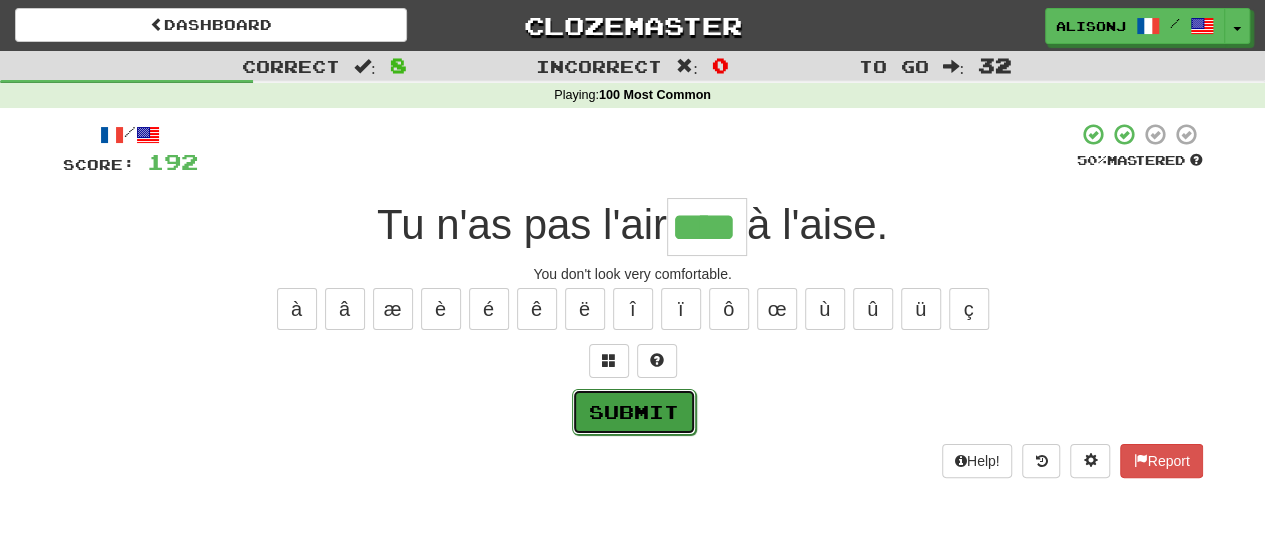 click on "Submit" at bounding box center [634, 412] 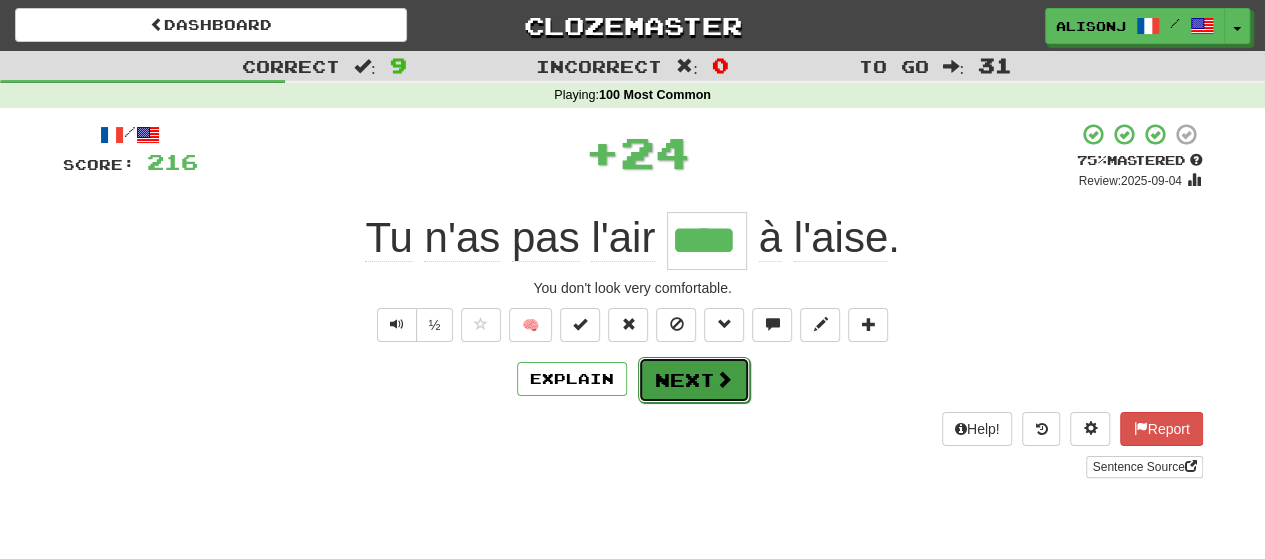 click at bounding box center [724, 379] 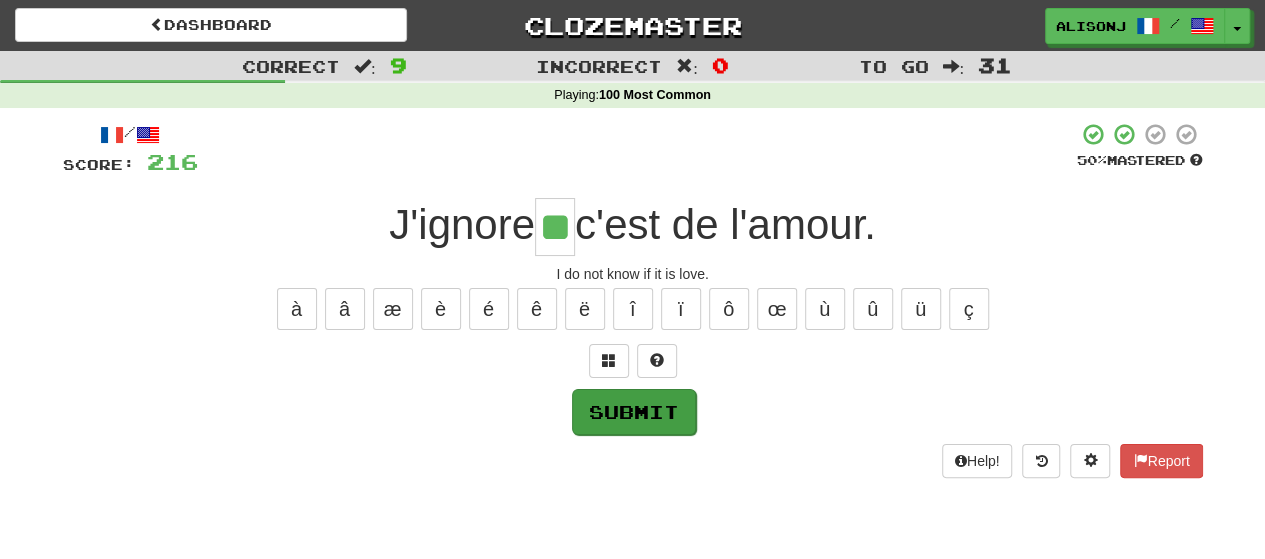 type on "**" 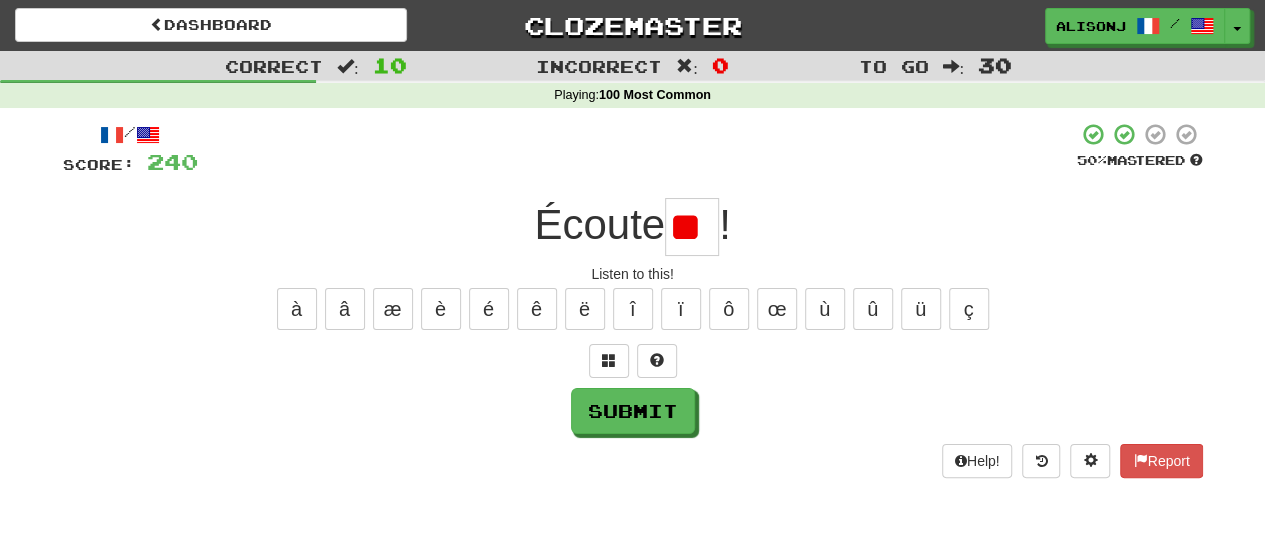type on "*" 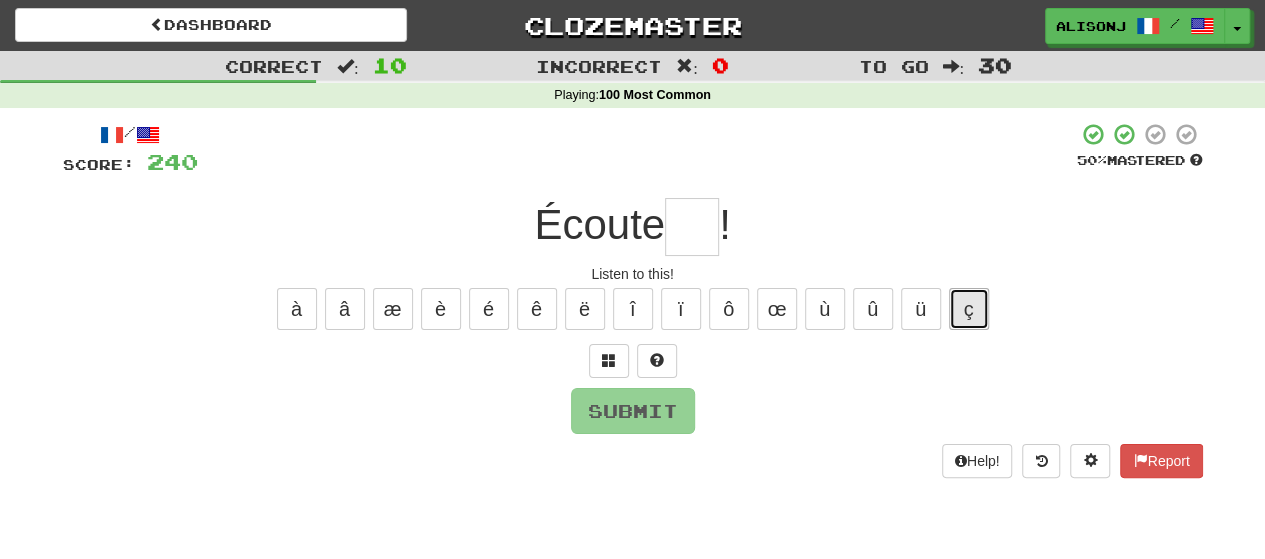 click on "ç" at bounding box center (969, 309) 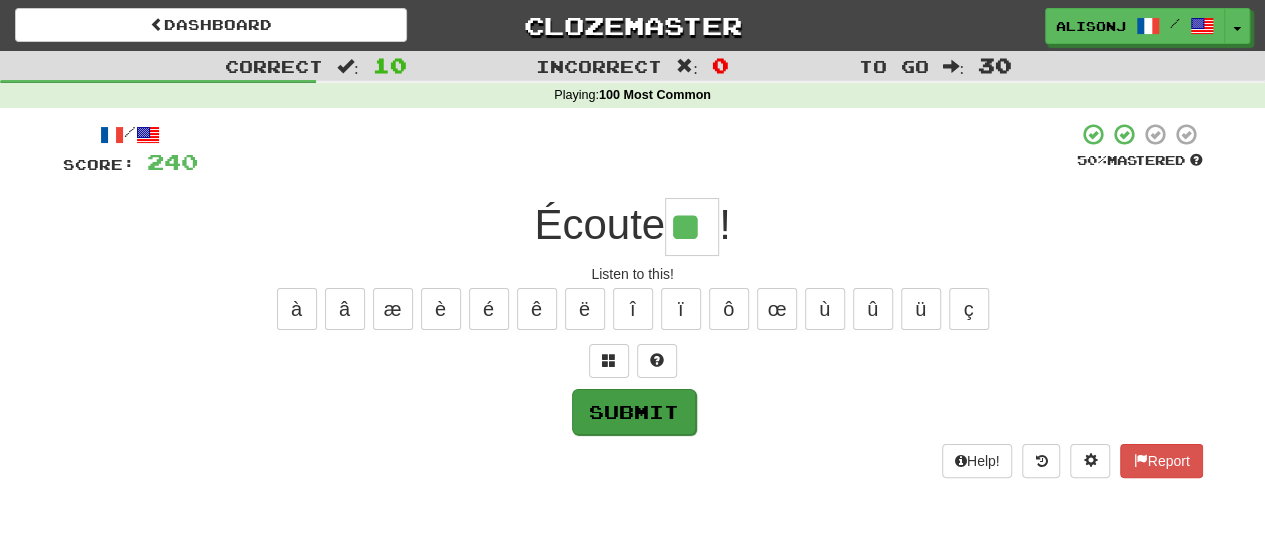 type on "**" 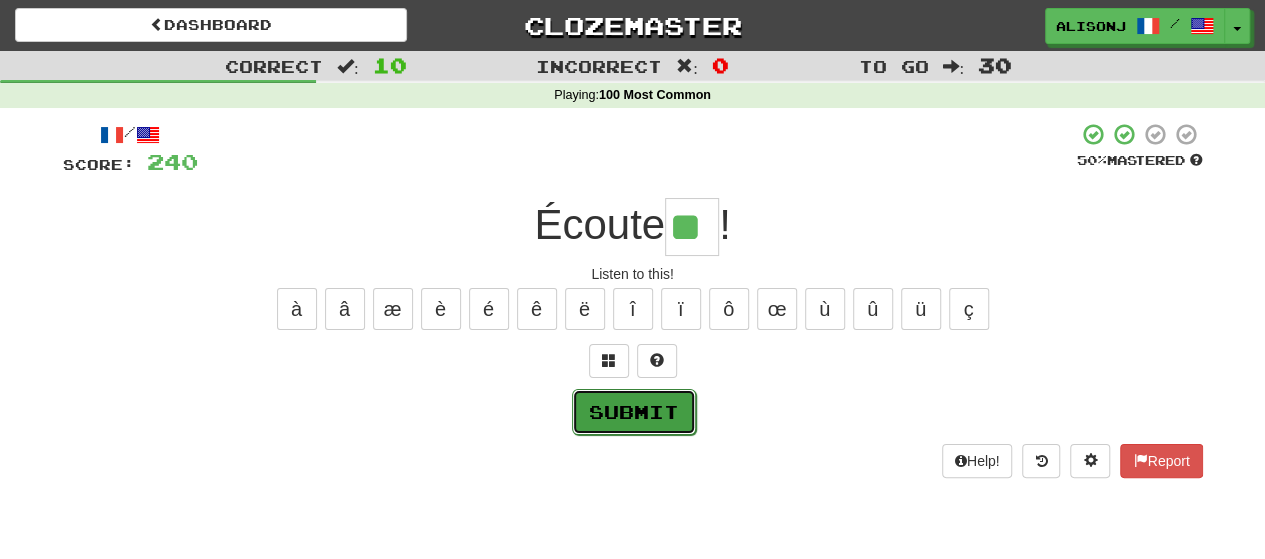 click on "Submit" at bounding box center [634, 412] 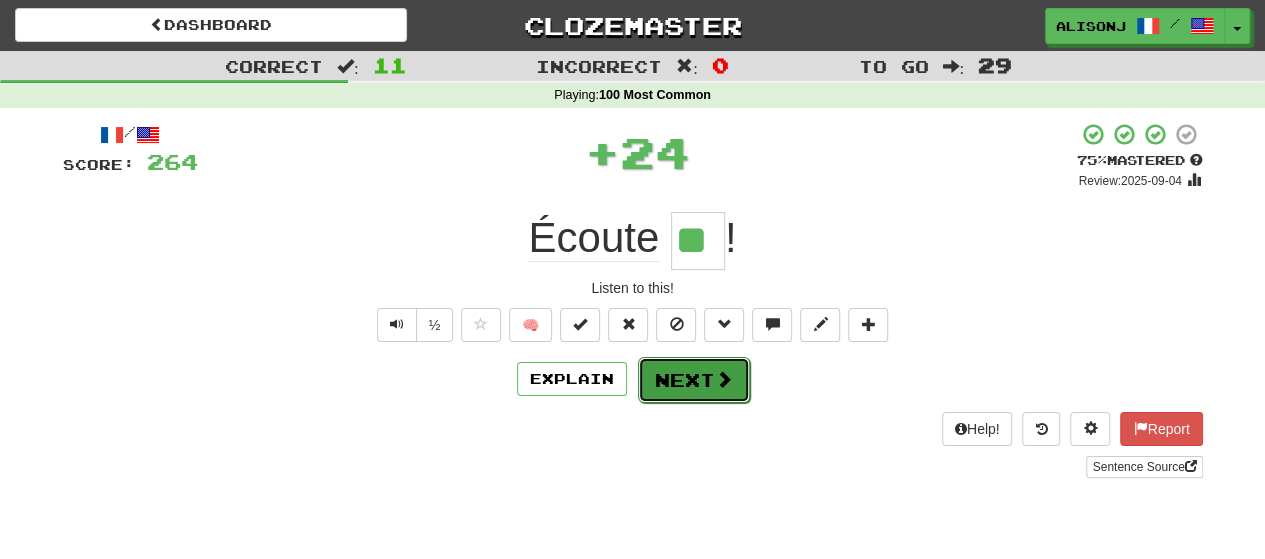 click at bounding box center [724, 379] 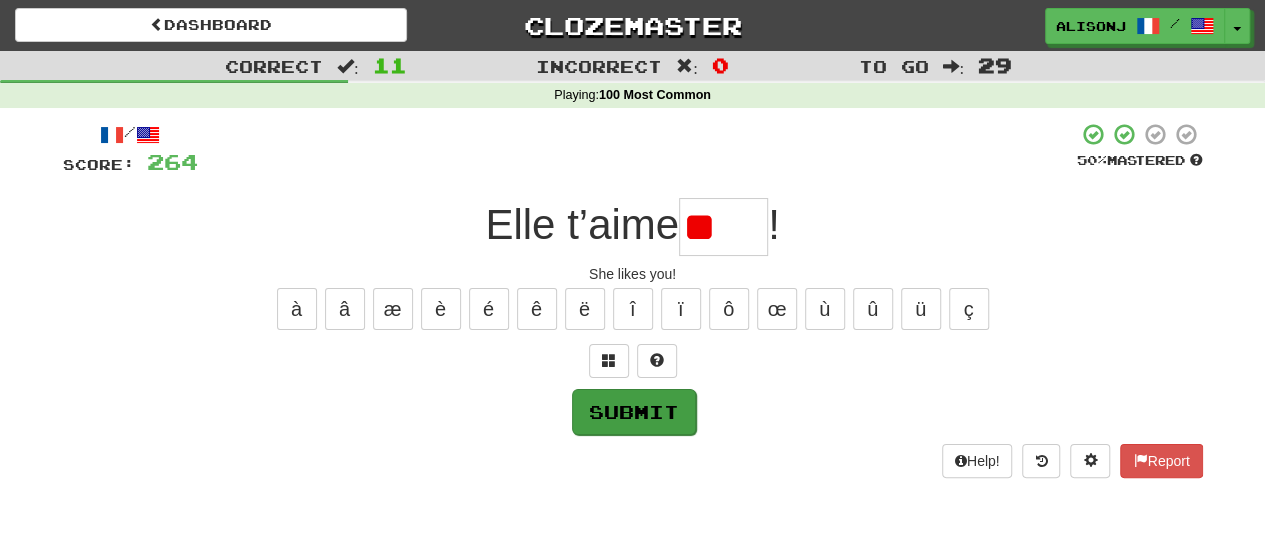 type on "*" 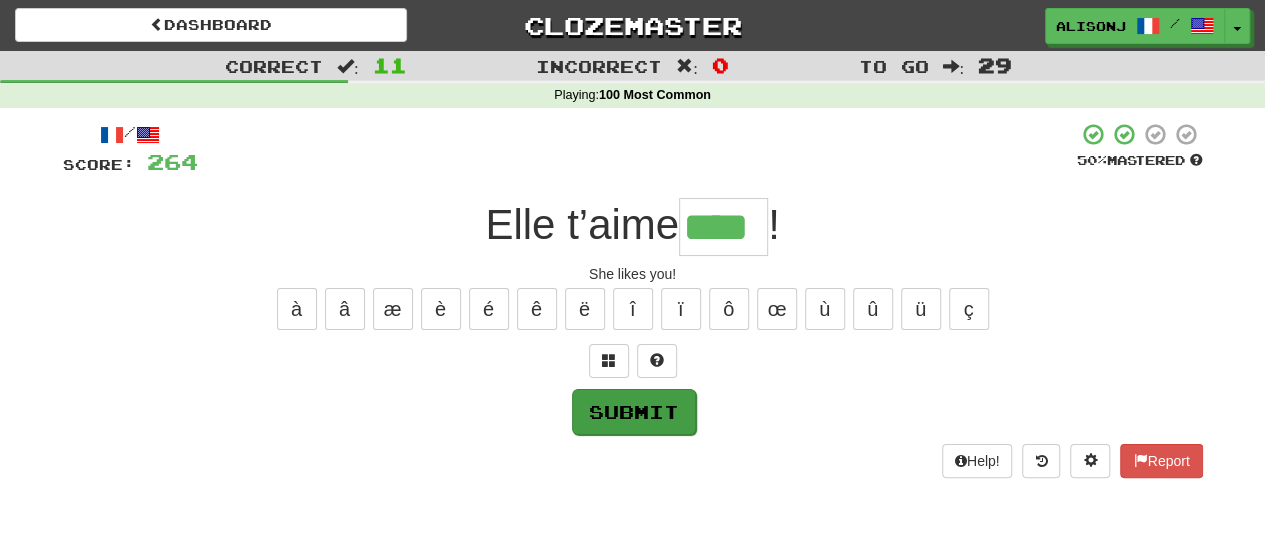 type on "****" 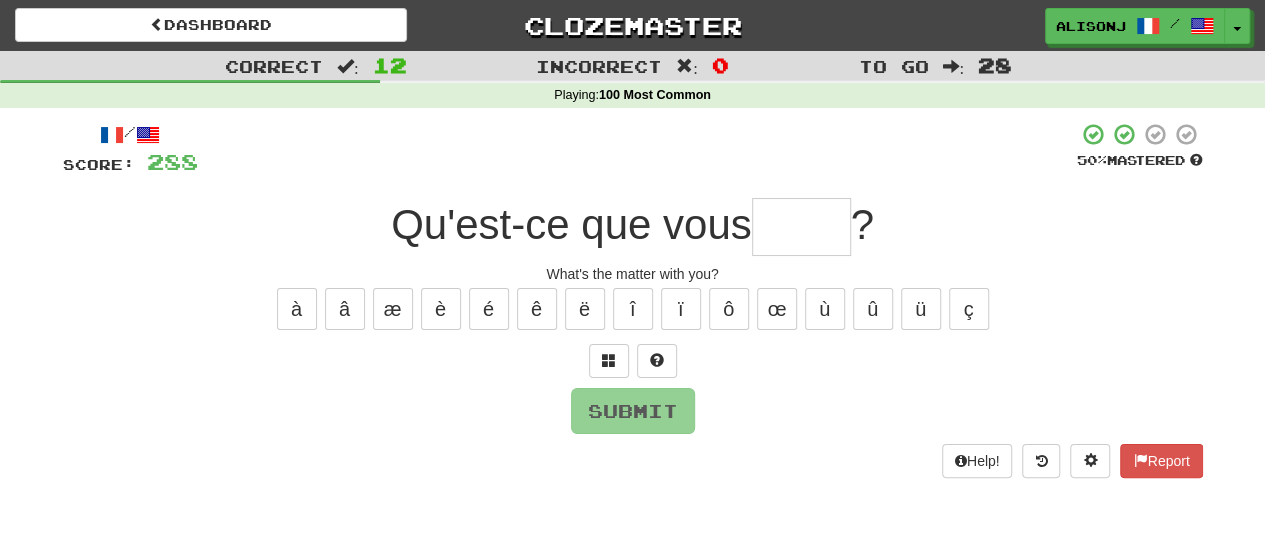 type on "*" 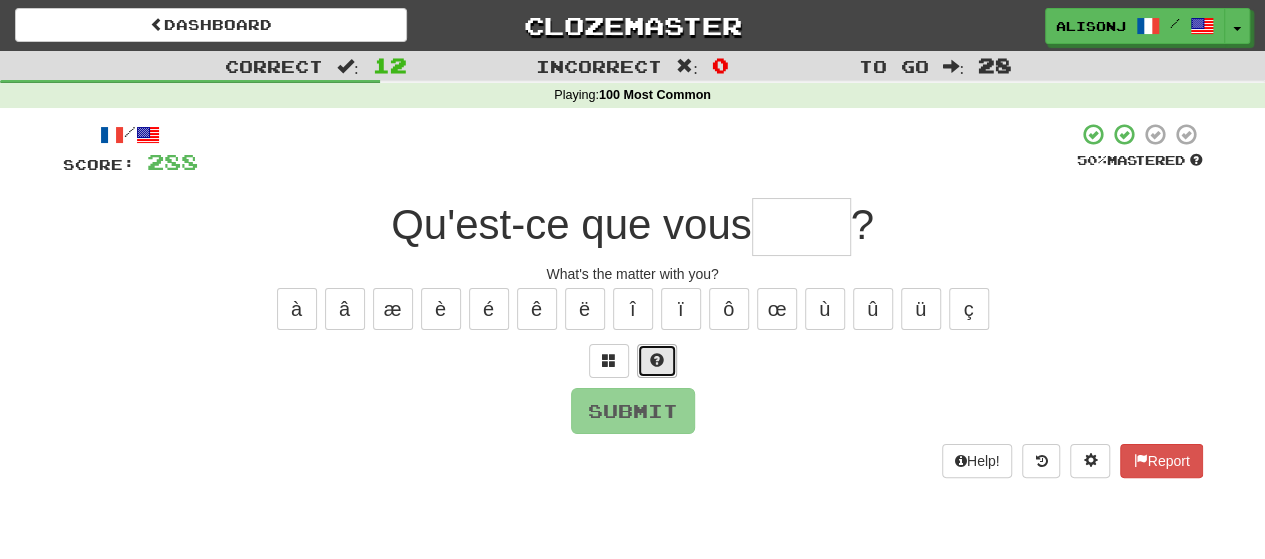 click at bounding box center (657, 361) 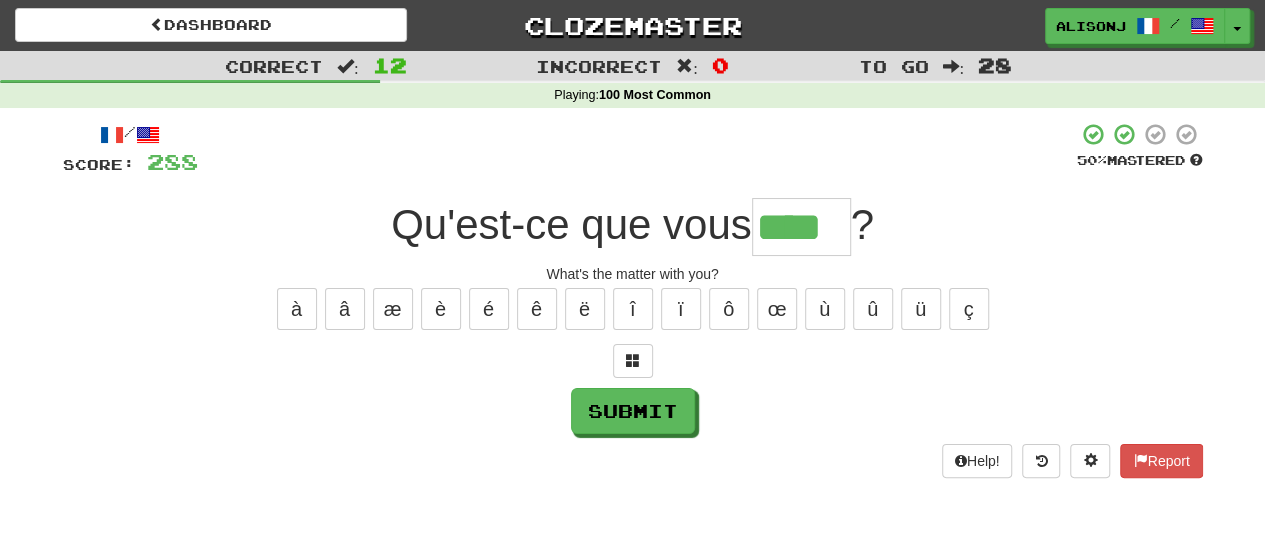 type on "****" 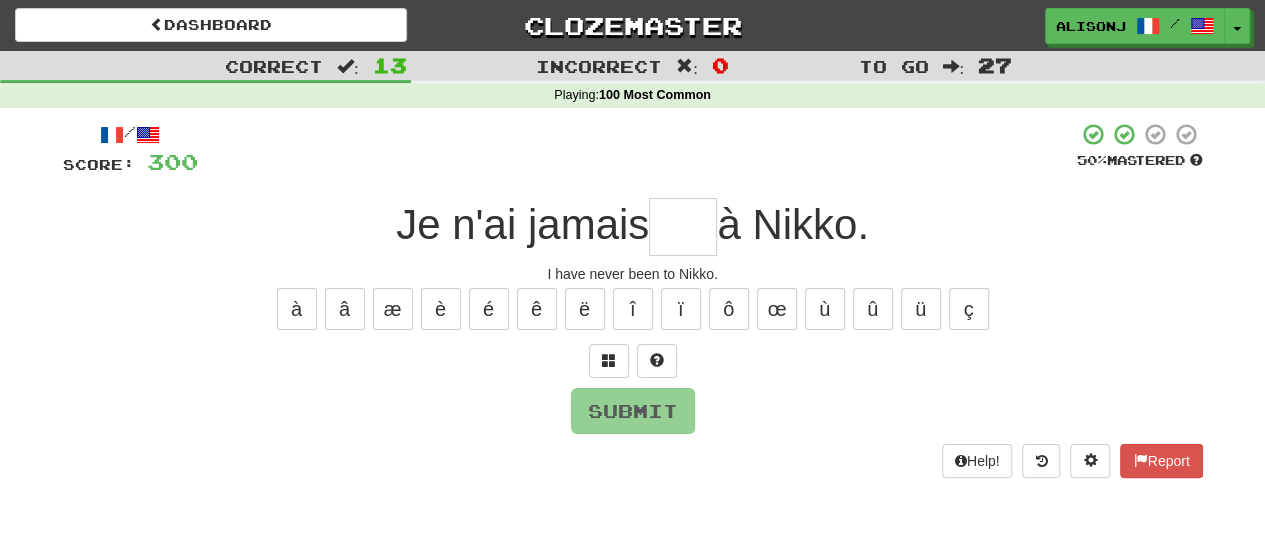 type on "*" 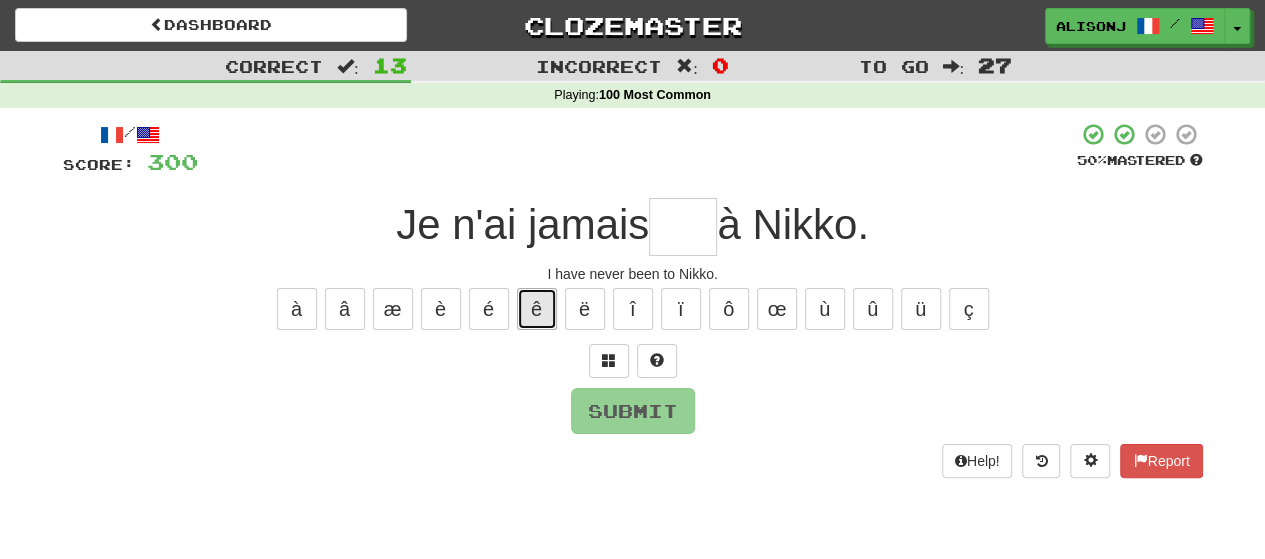 click on "ê" at bounding box center (537, 309) 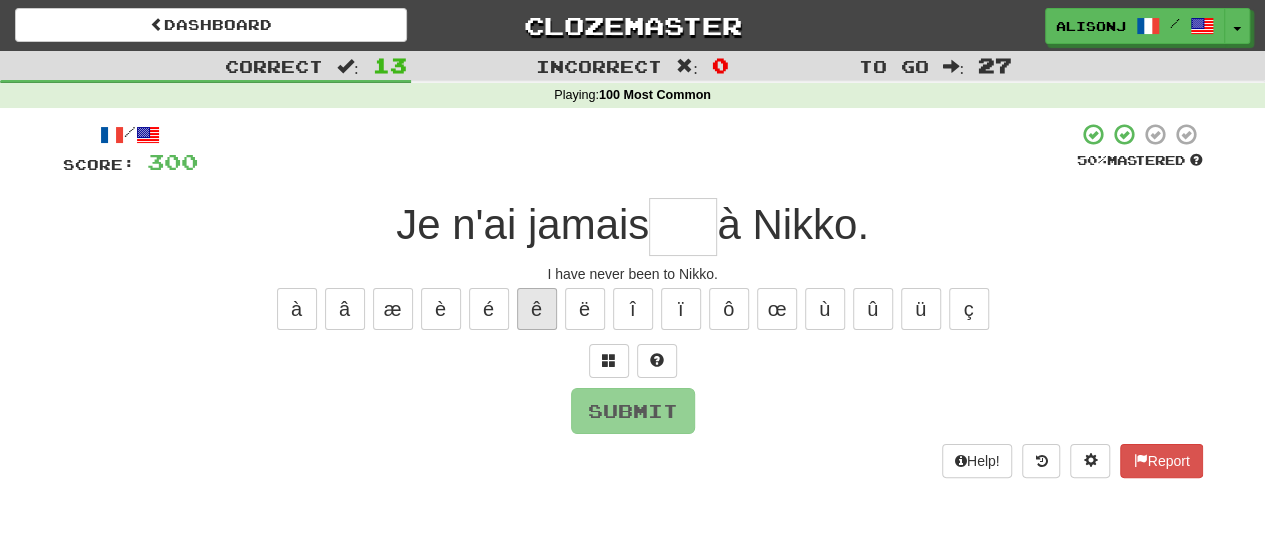 type on "*" 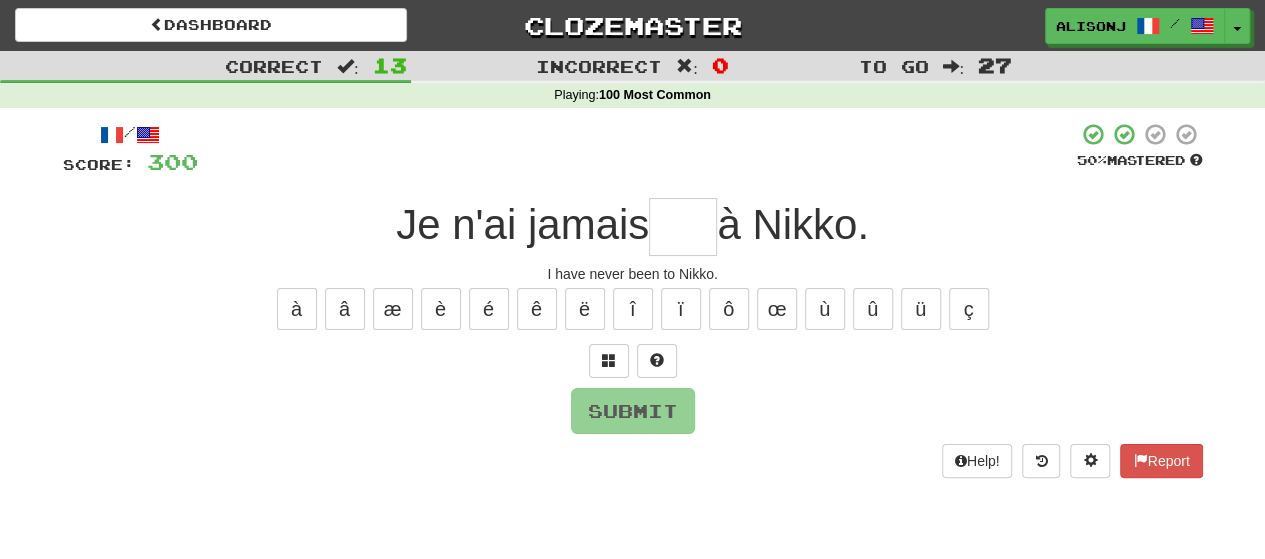 type on "*" 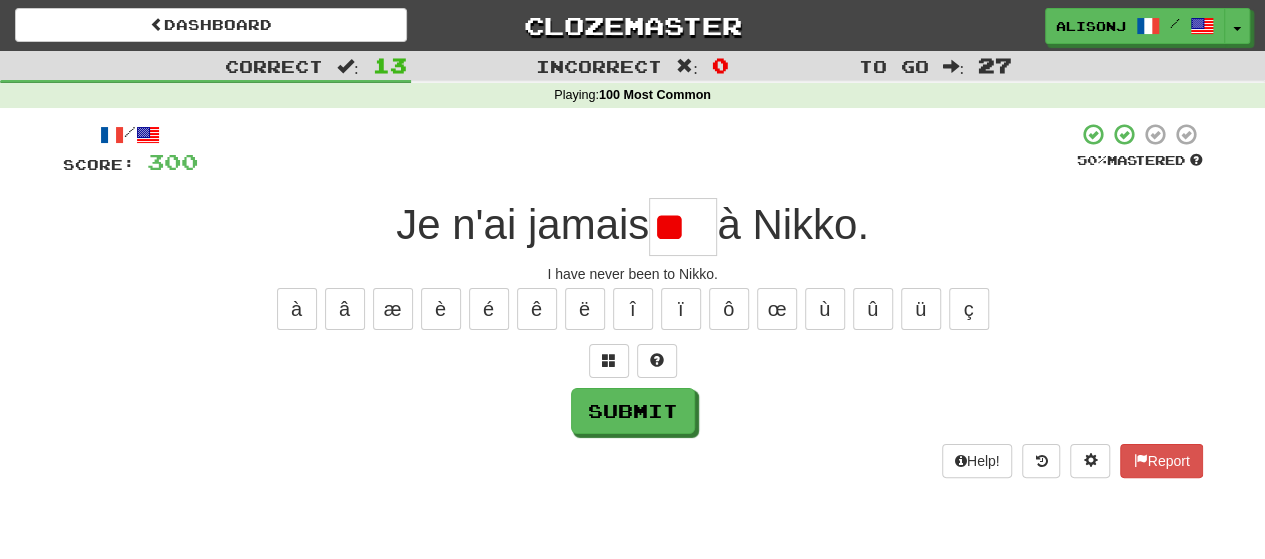 type on "*" 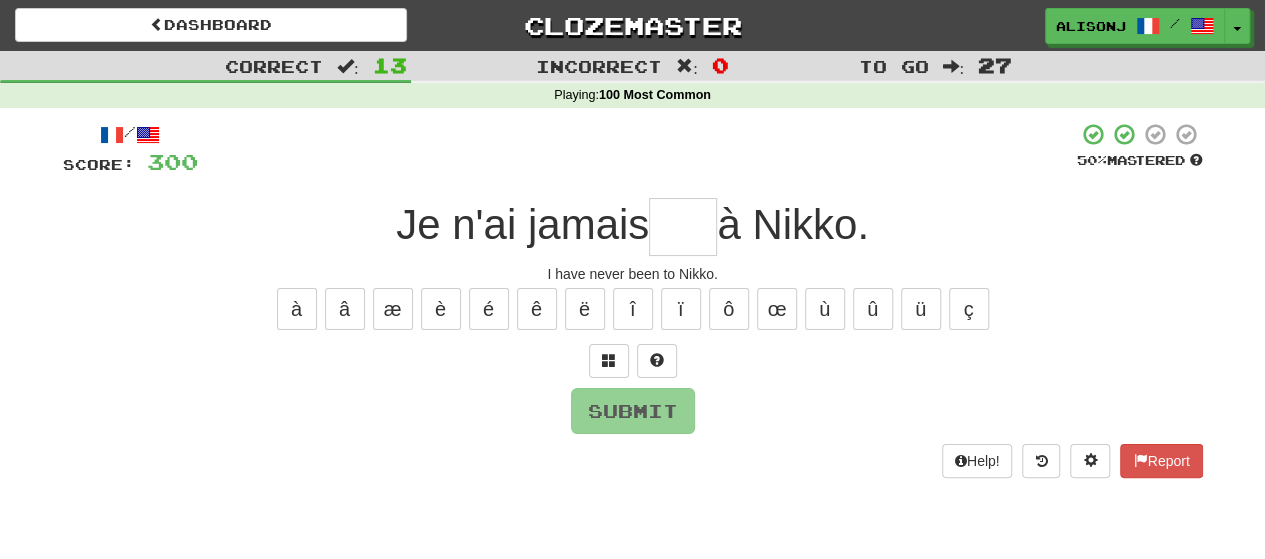type on "*" 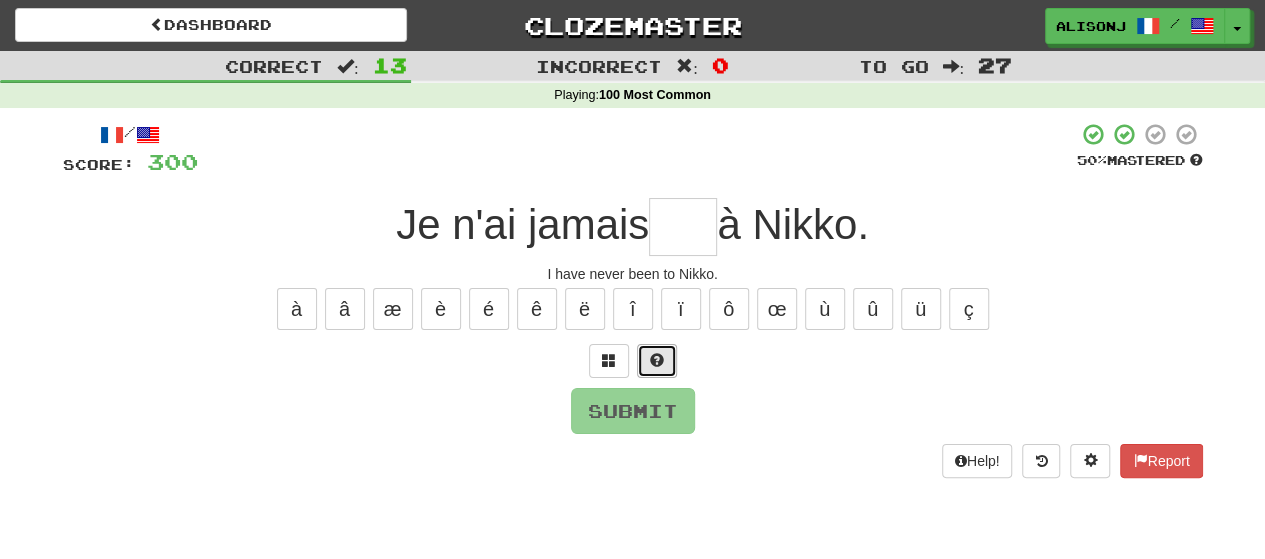 click at bounding box center (657, 361) 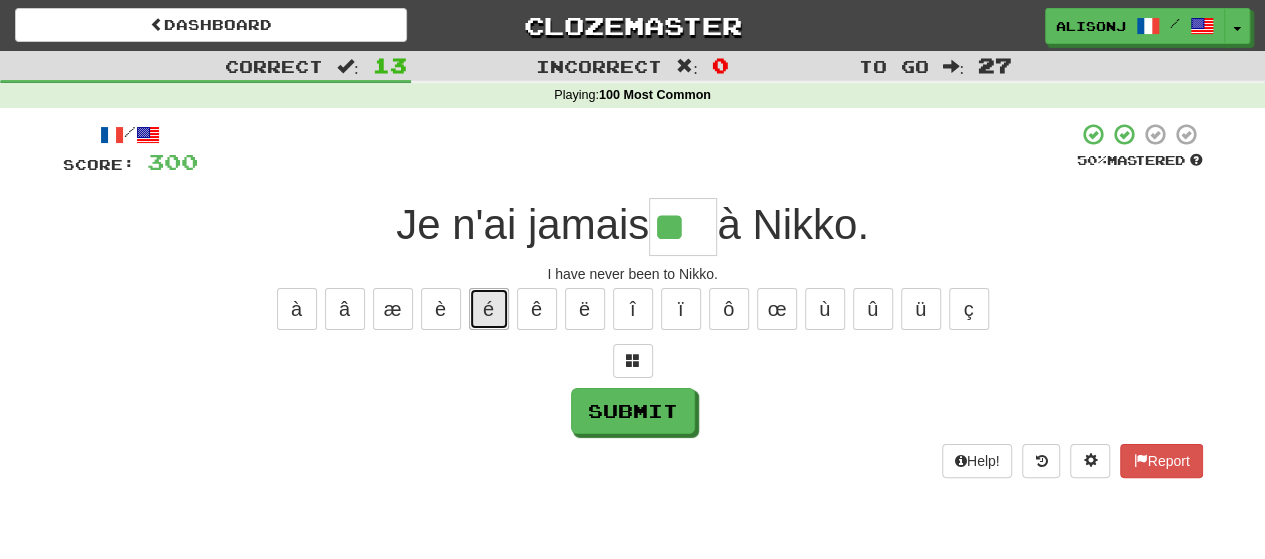 click on "é" at bounding box center [489, 309] 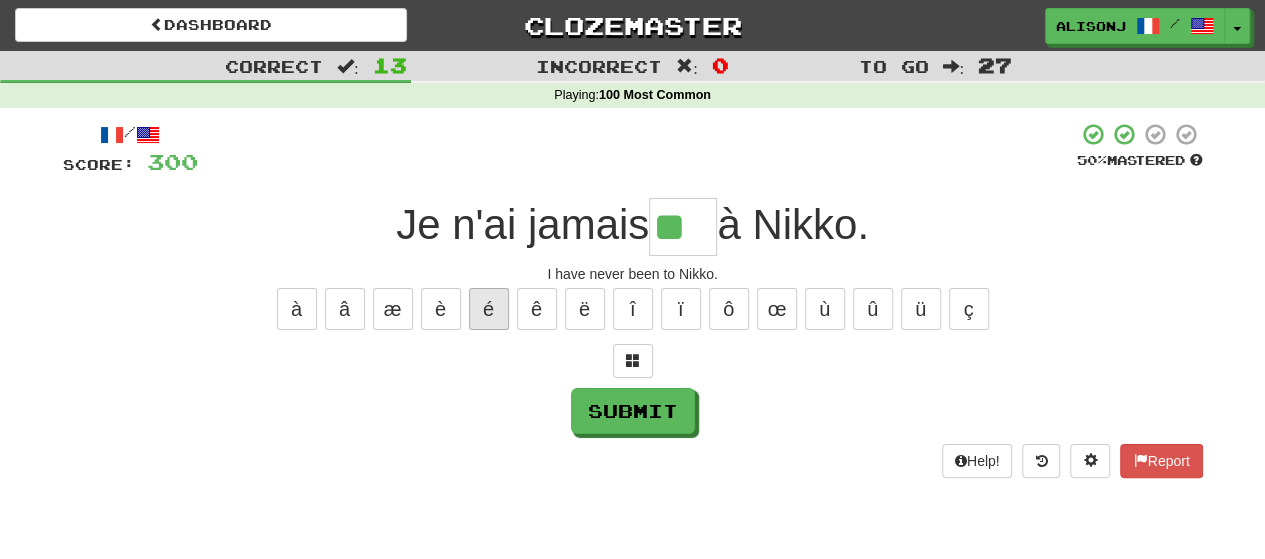 type on "***" 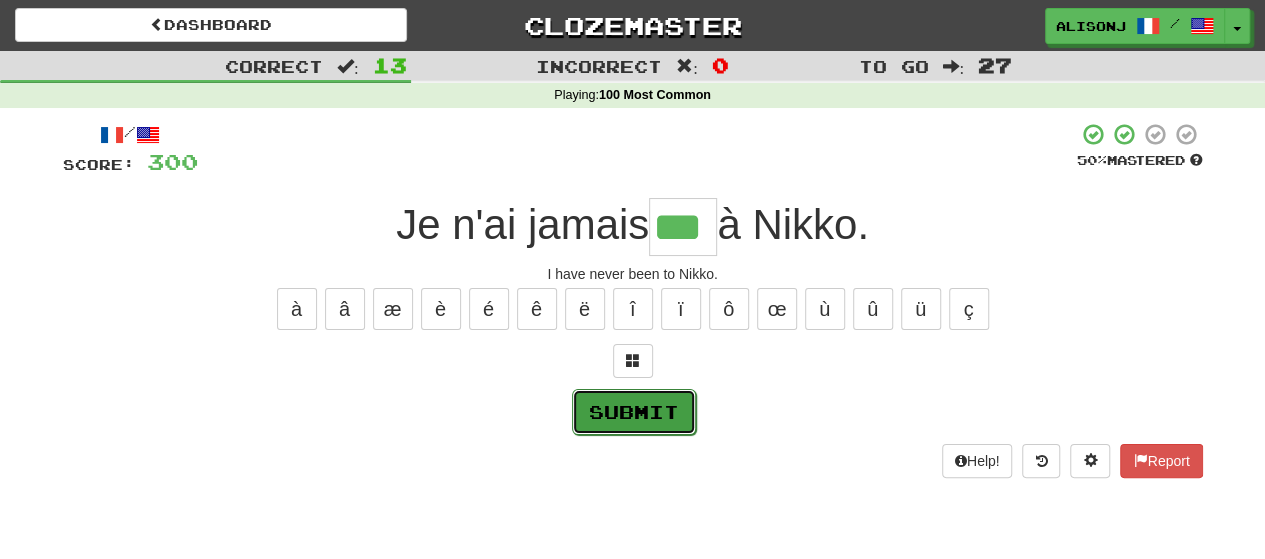 click on "Submit" at bounding box center [634, 412] 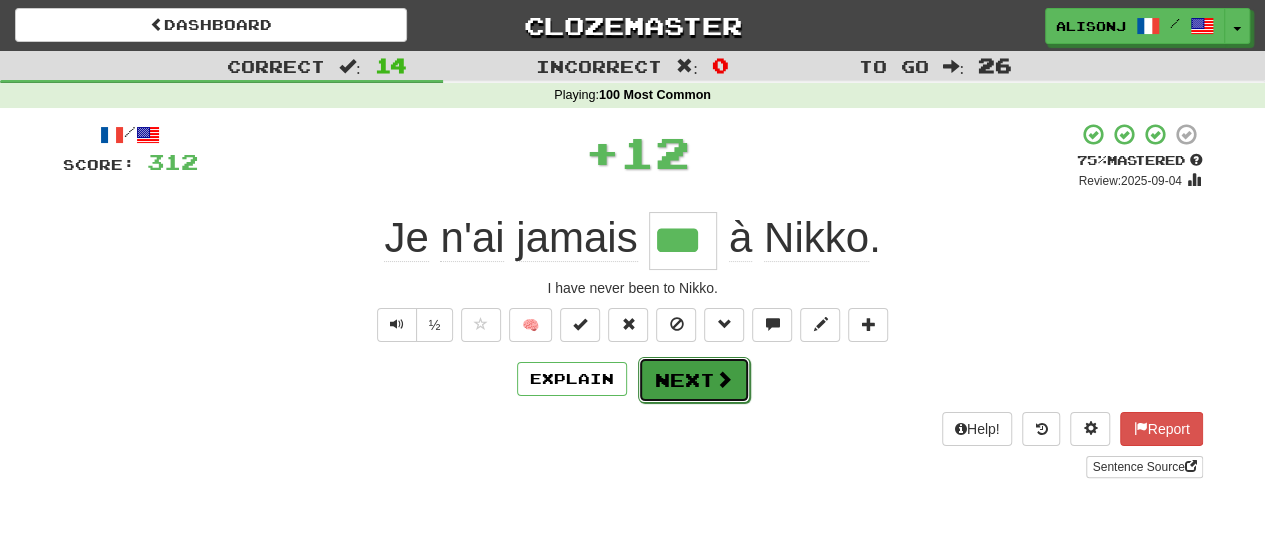 click on "Next" at bounding box center (694, 380) 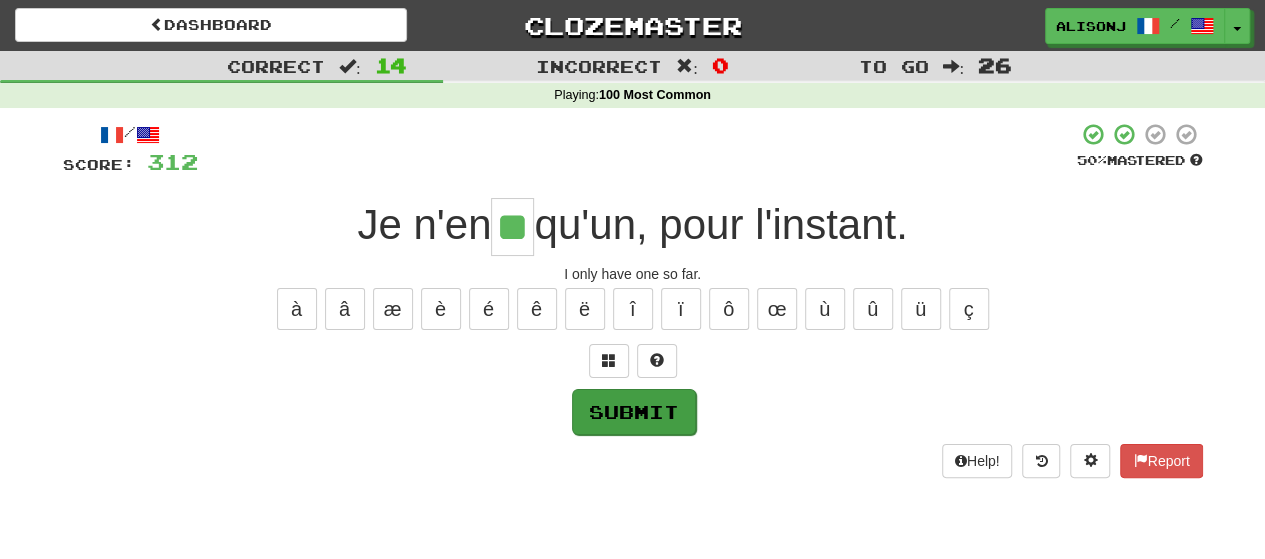 type on "**" 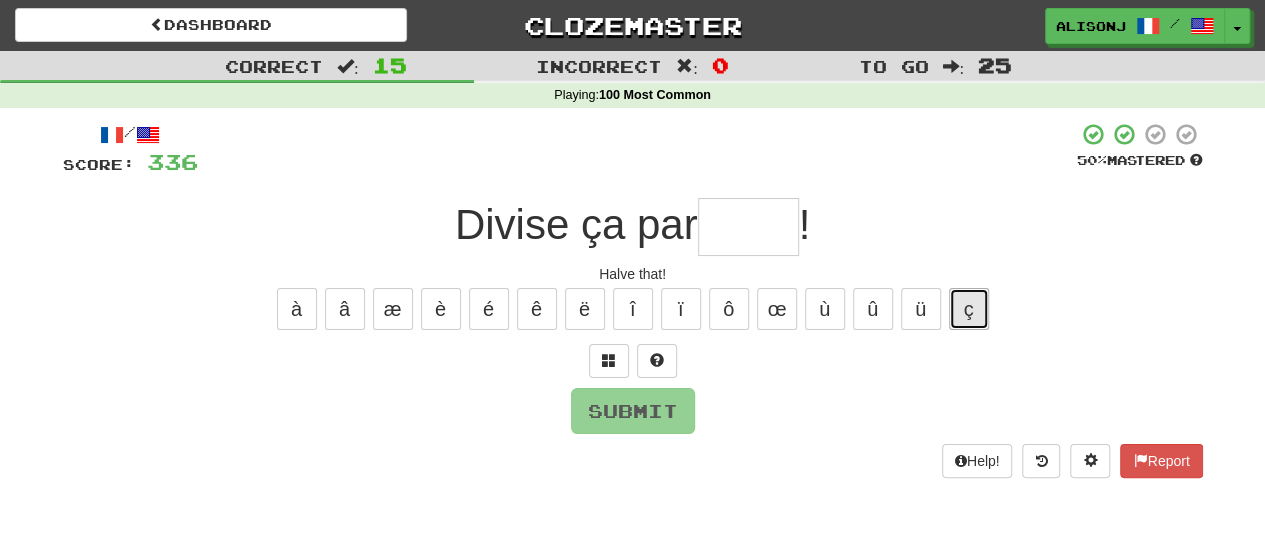 click on "ç" at bounding box center (969, 309) 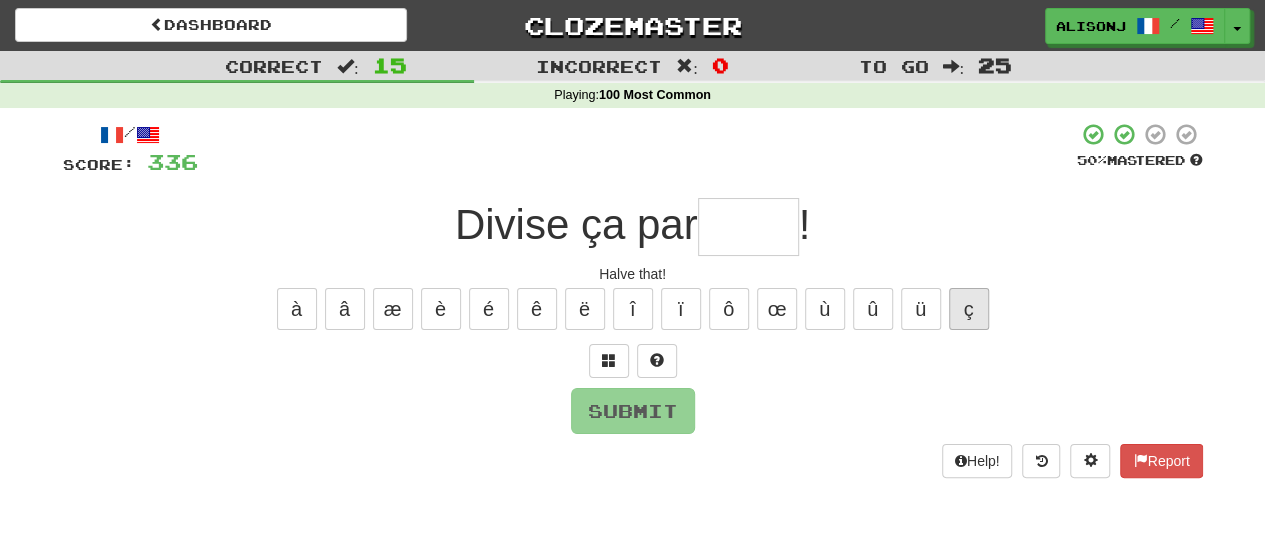 type on "*" 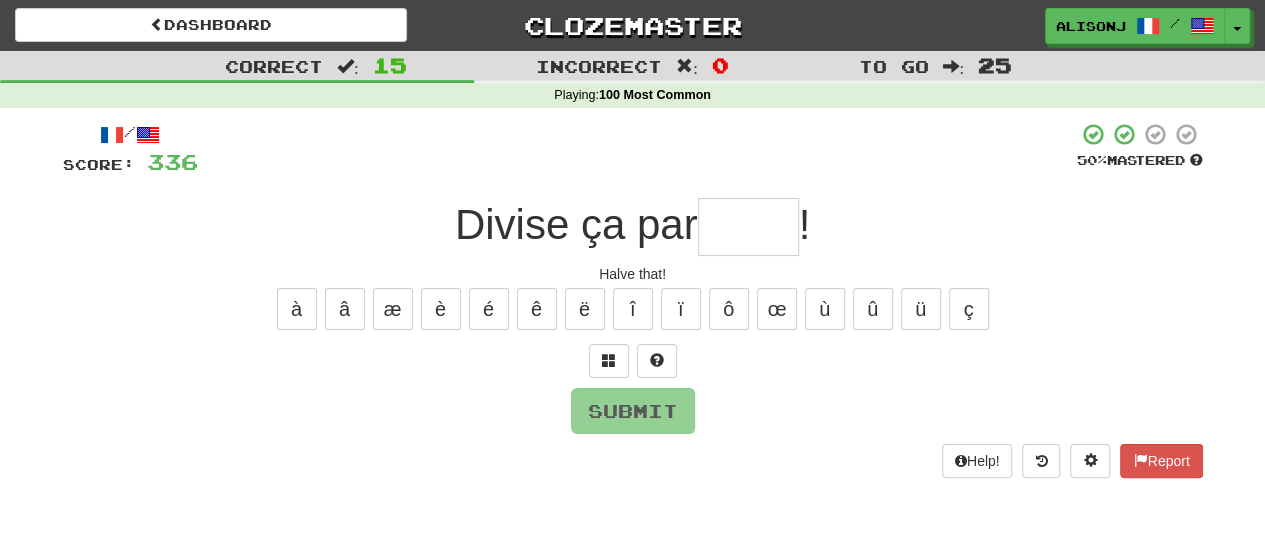 click at bounding box center [748, 227] 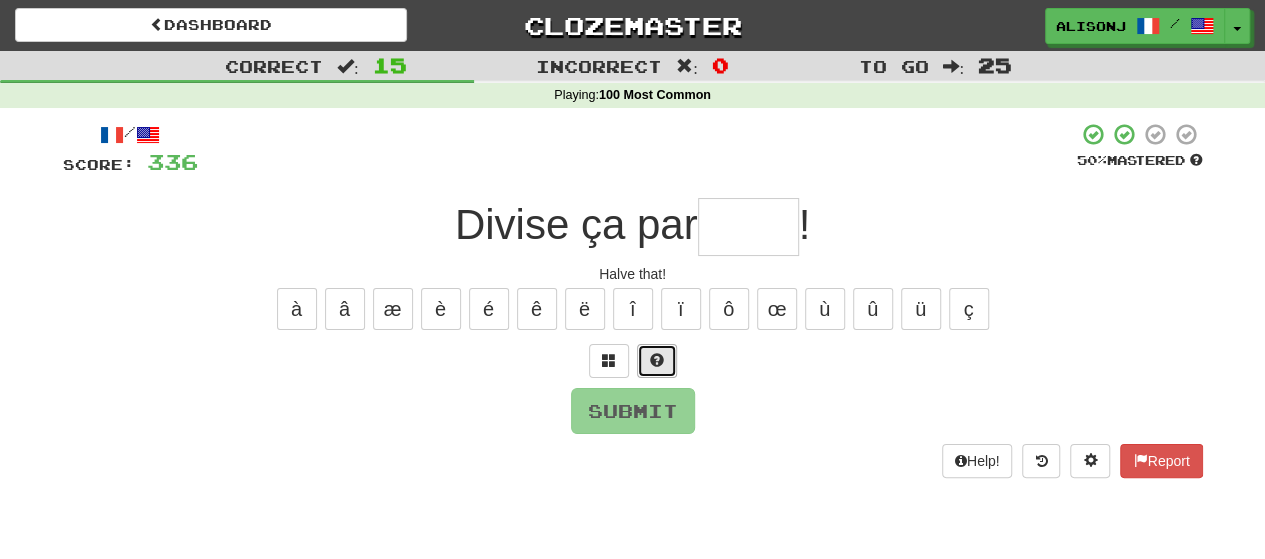 click at bounding box center [657, 361] 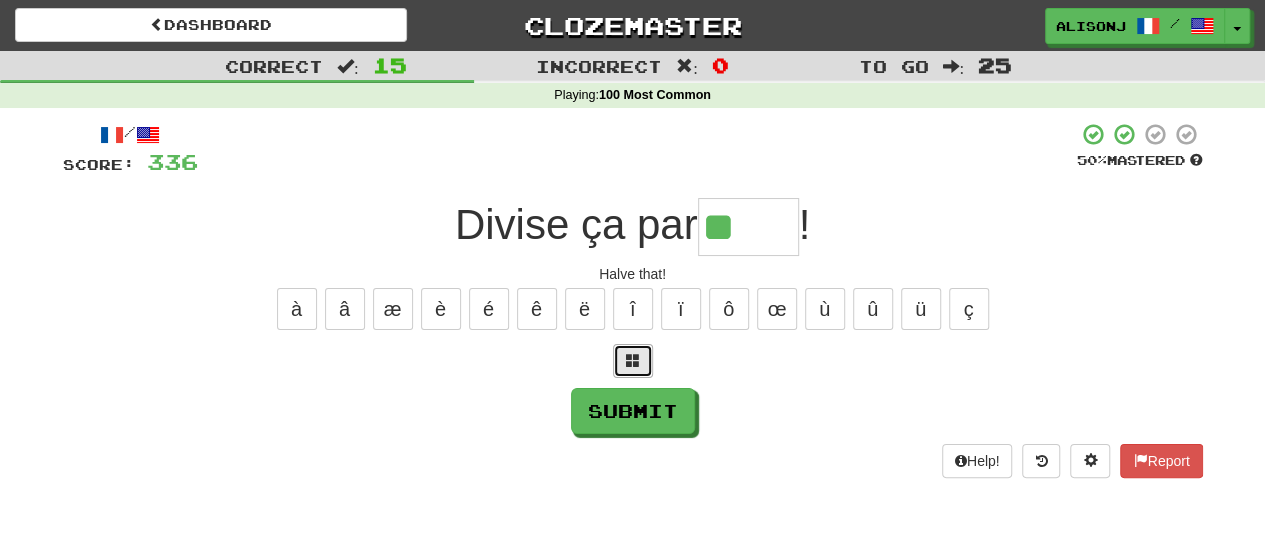 click at bounding box center (633, 361) 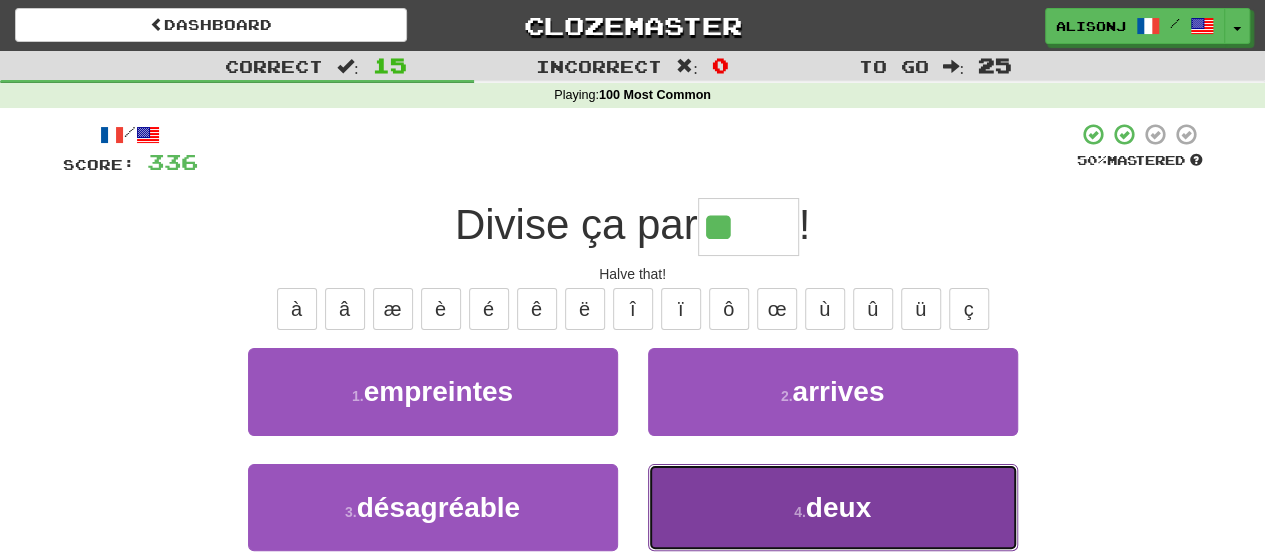 click on "4 .  deux" at bounding box center (833, 507) 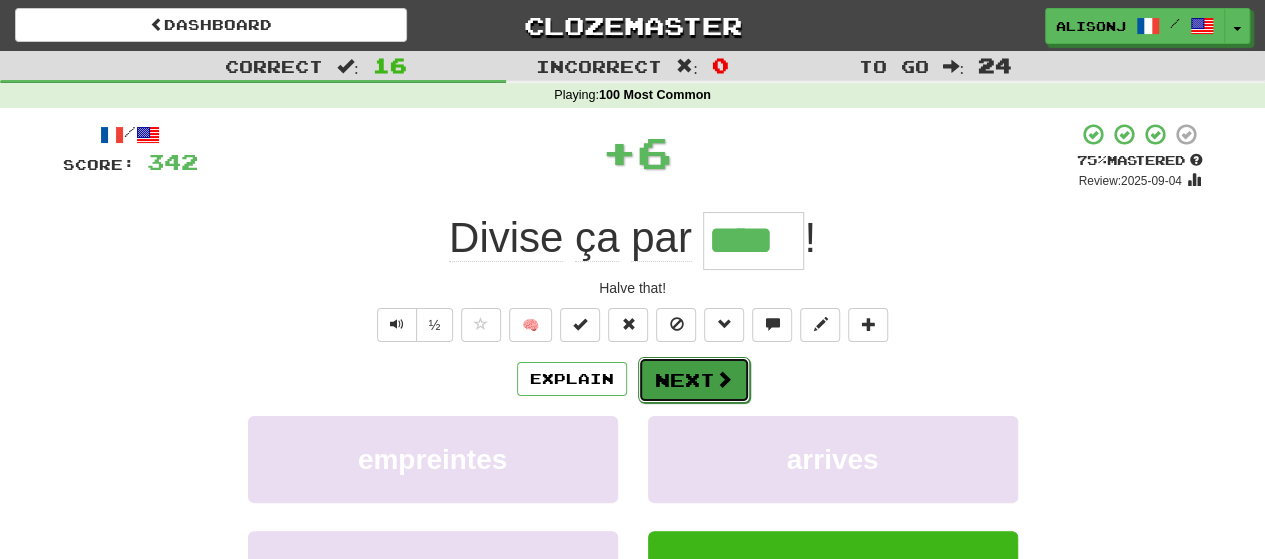 click at bounding box center (724, 379) 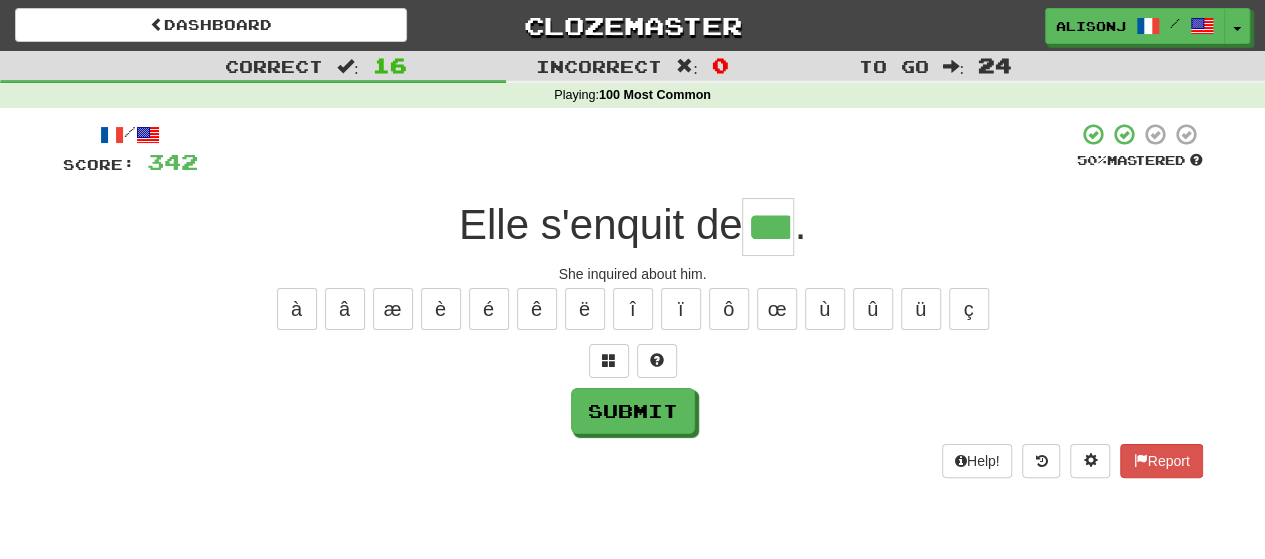 type on "***" 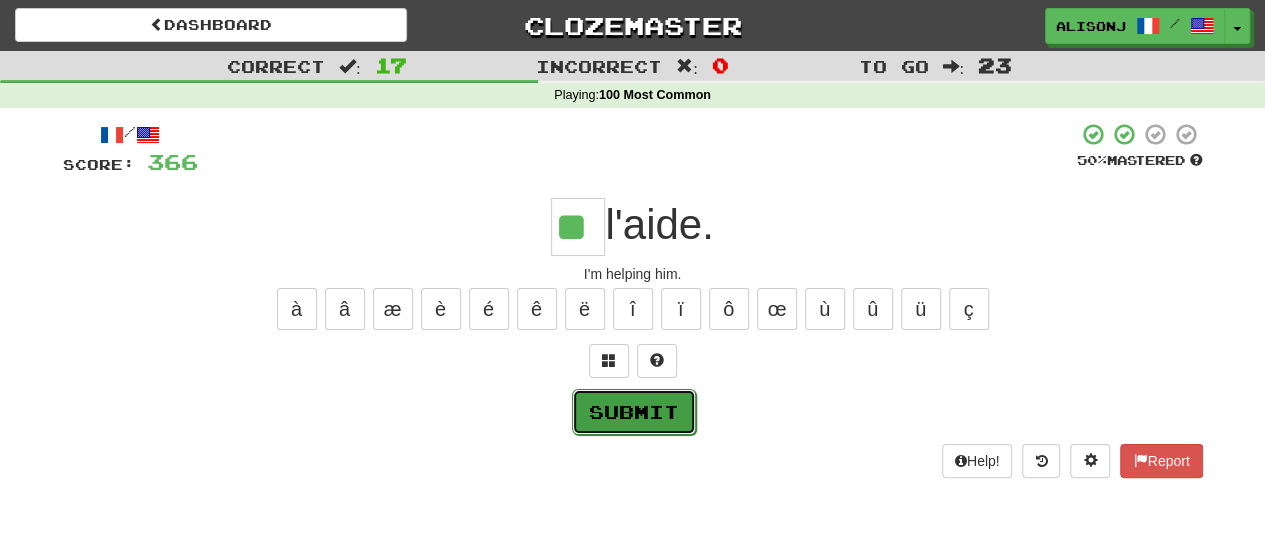 click on "Submit" at bounding box center [634, 412] 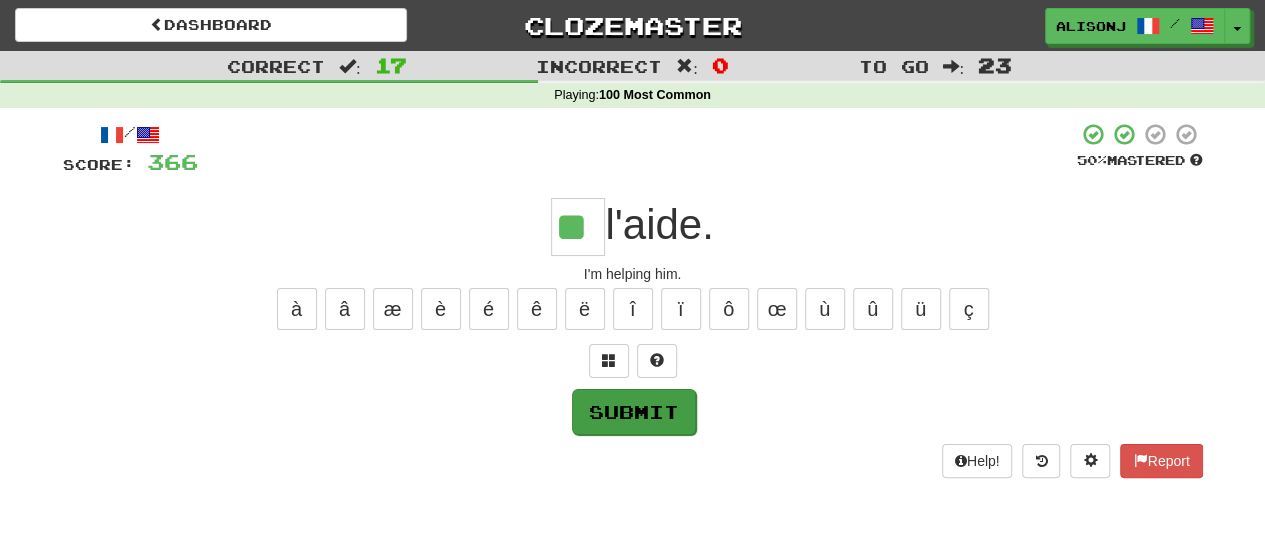 type on "**" 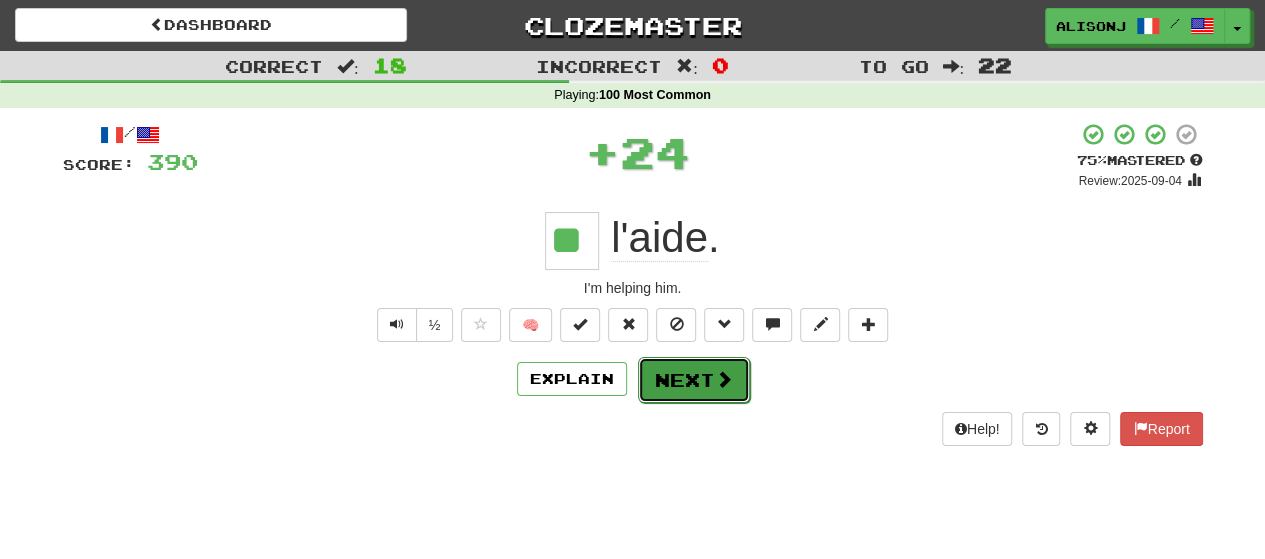 click on "Next" at bounding box center [694, 380] 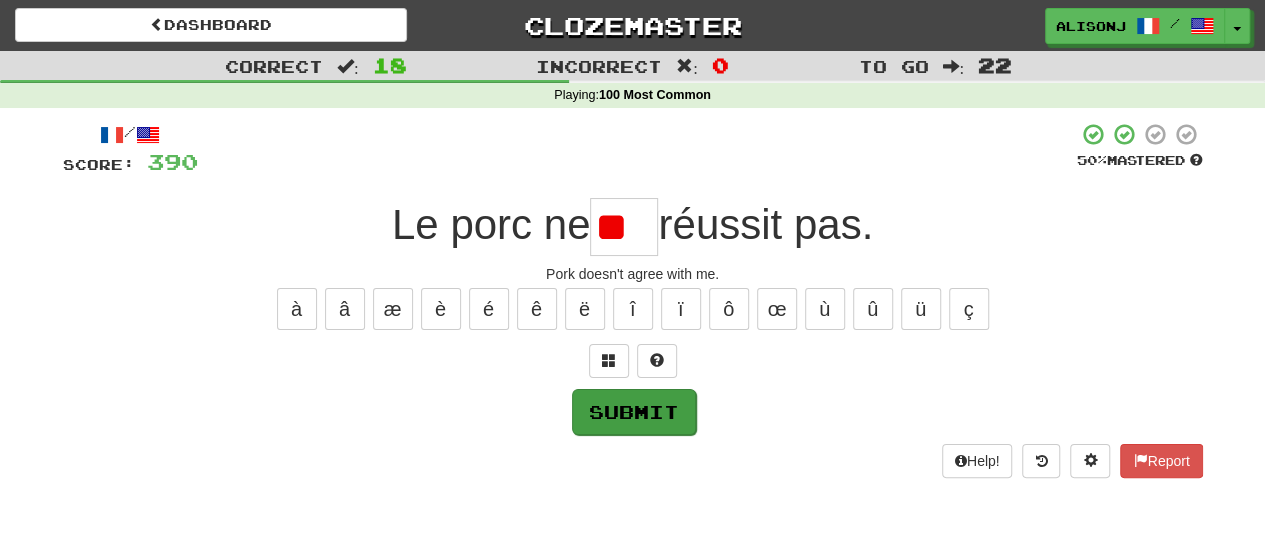 scroll, scrollTop: 0, scrollLeft: 0, axis: both 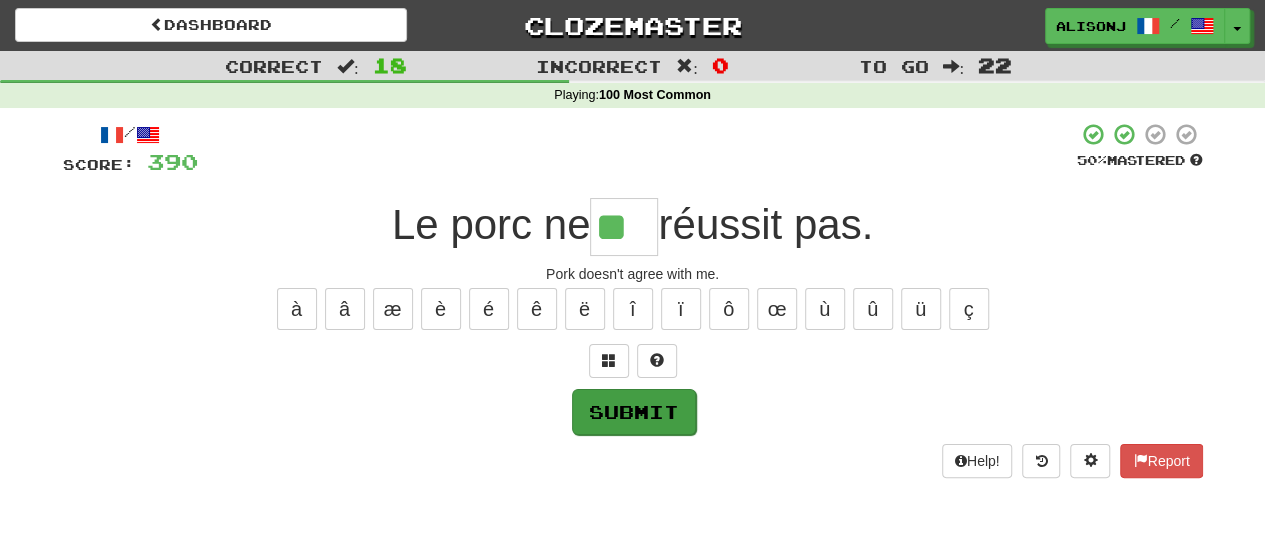 type on "**" 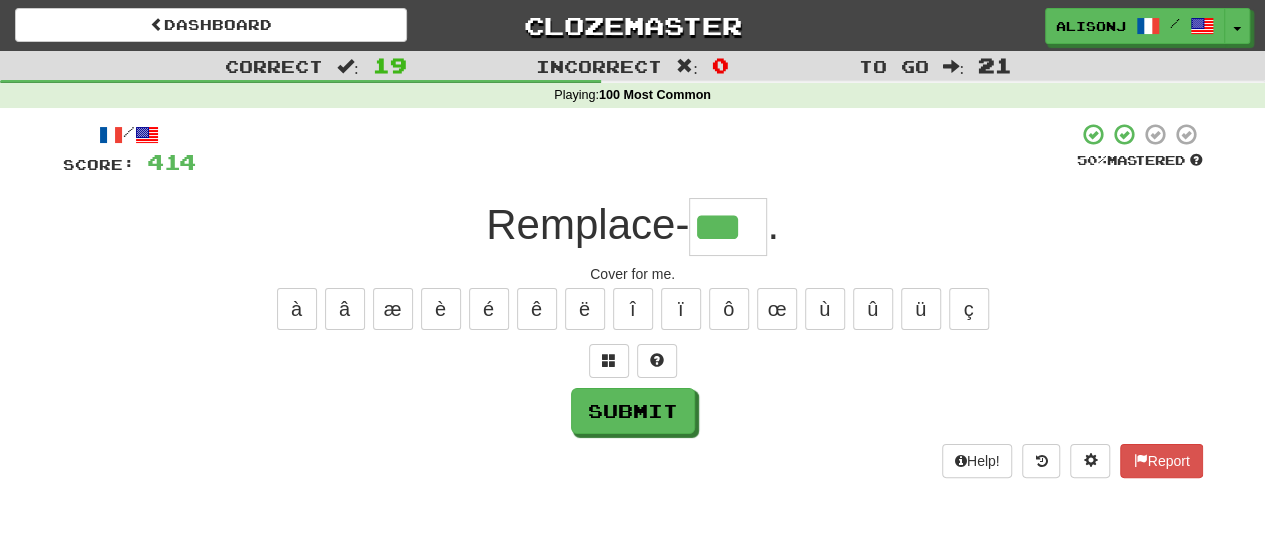 type on "***" 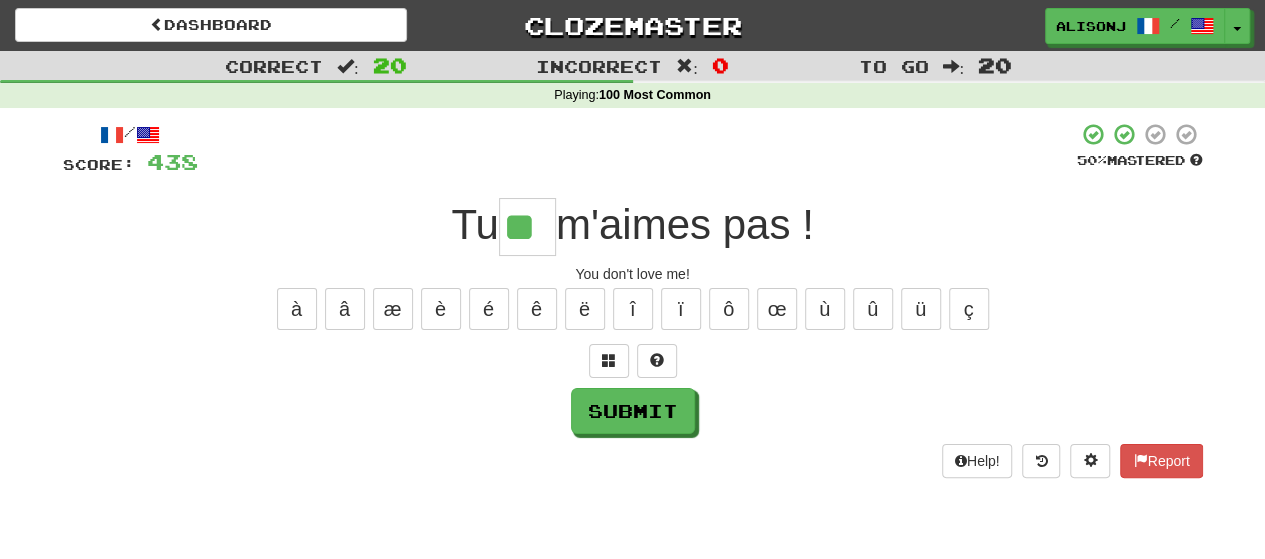 type on "**" 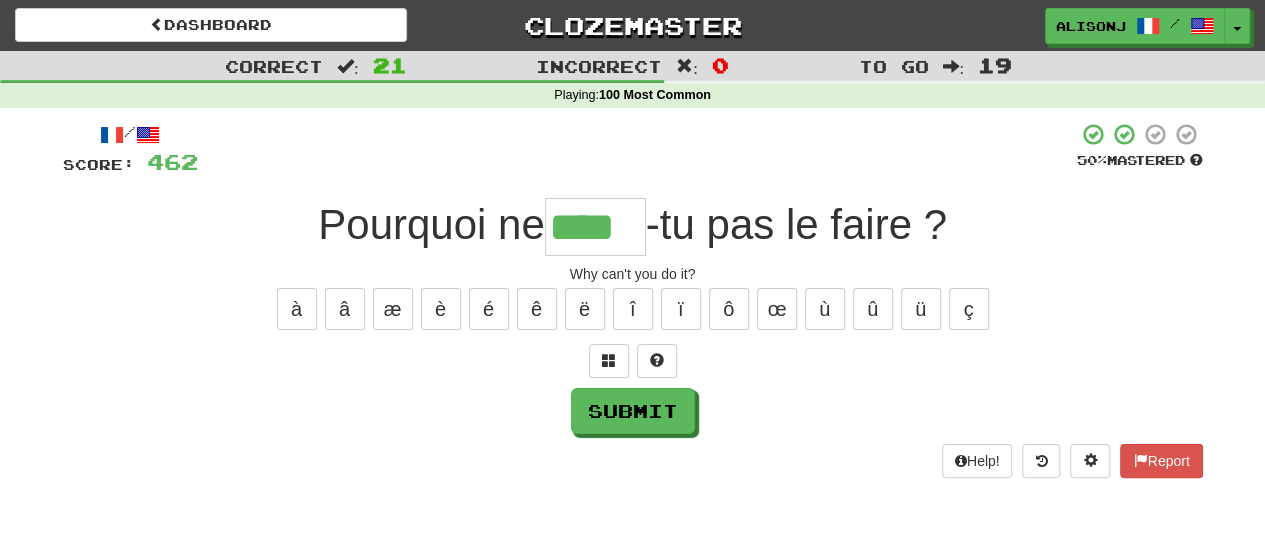 type on "****" 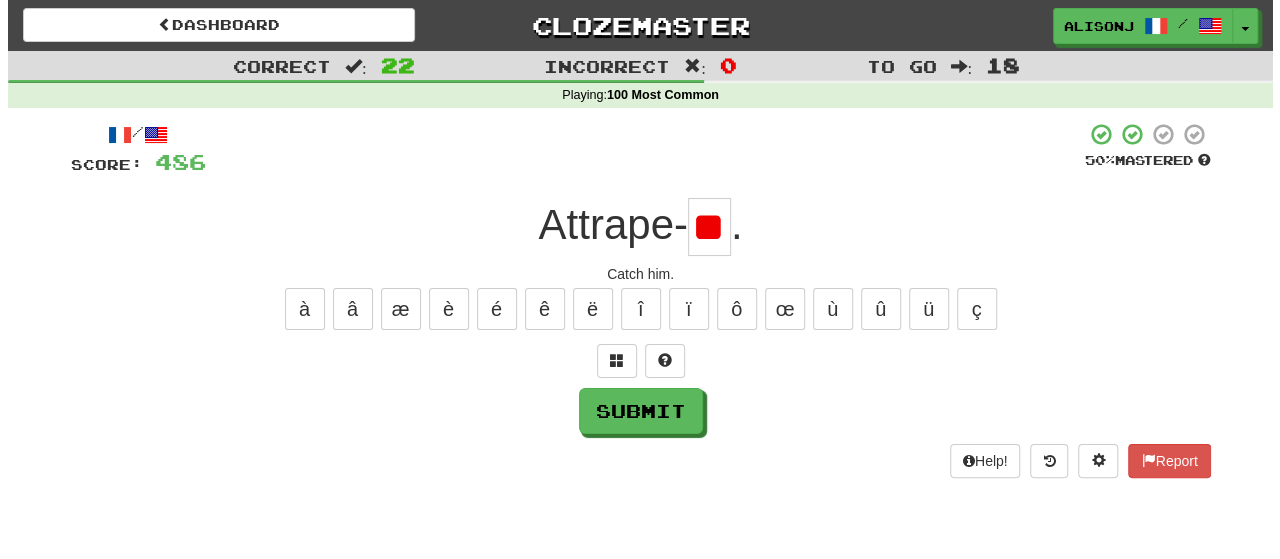 scroll, scrollTop: 0, scrollLeft: 0, axis: both 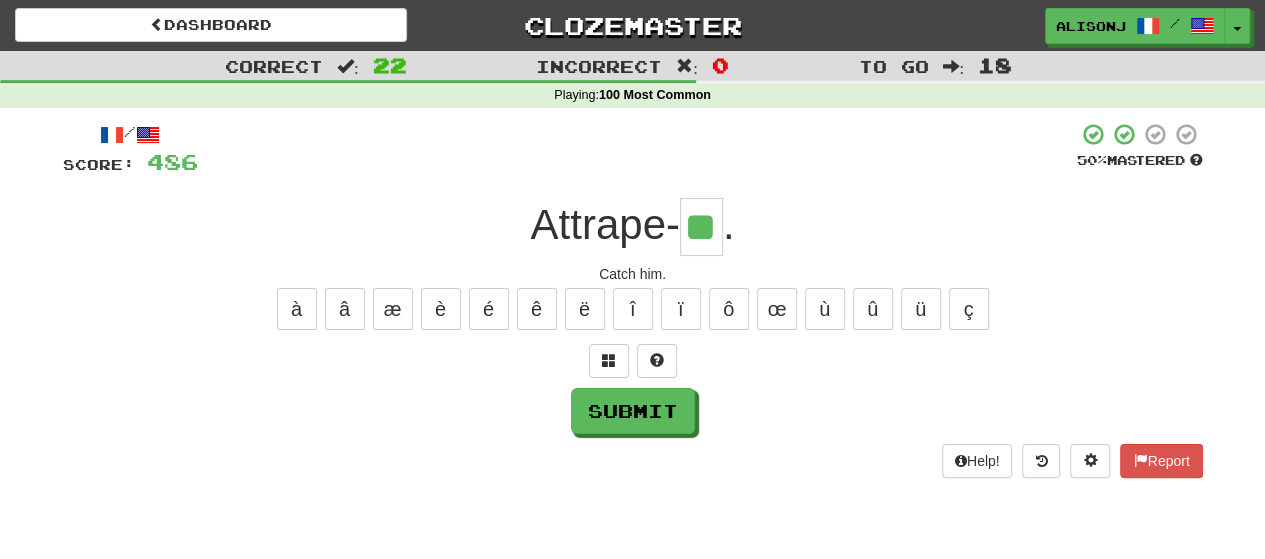 type on "**" 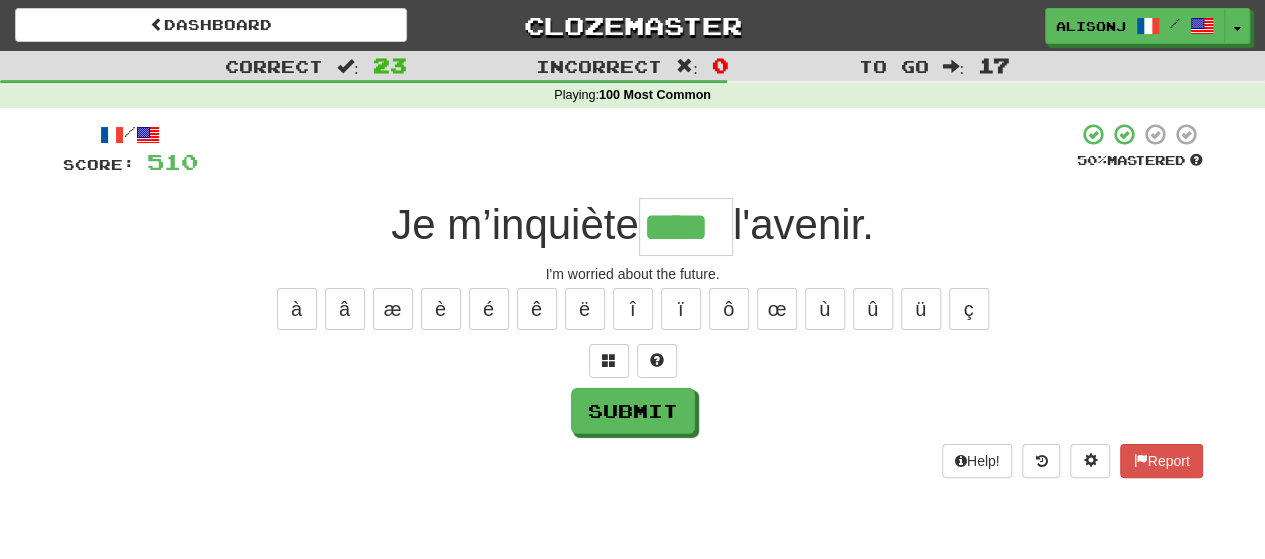 type on "****" 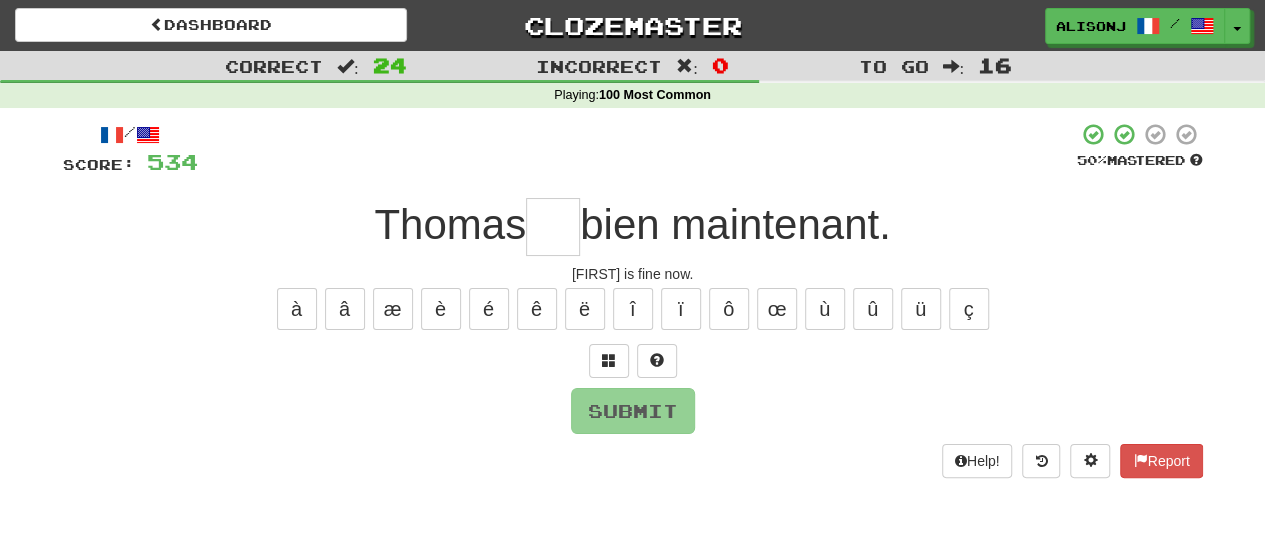 type on "*" 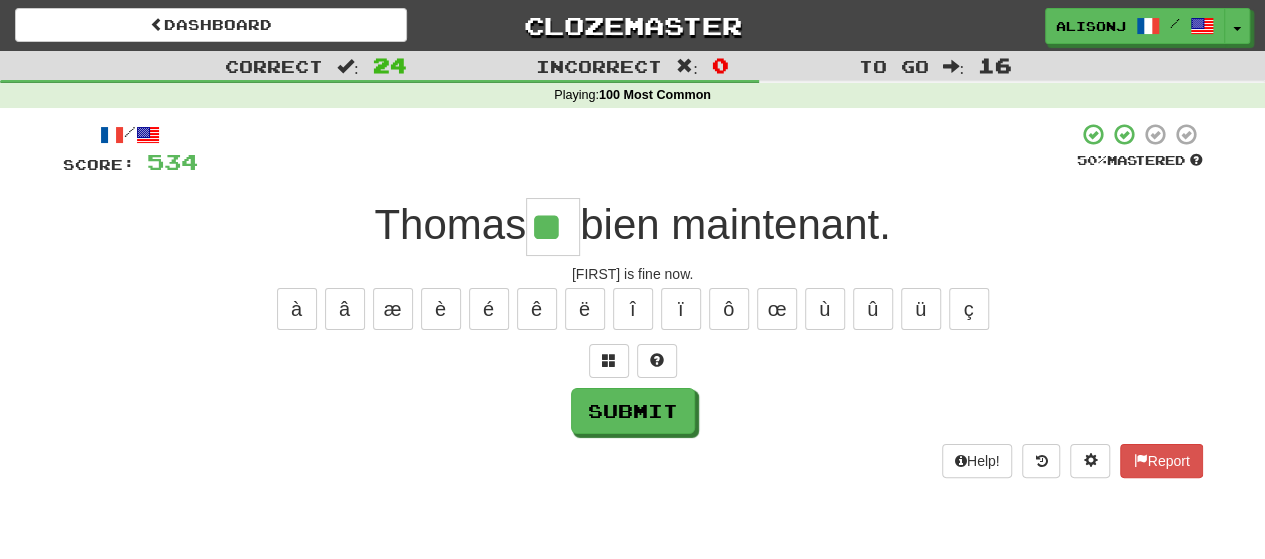 type on "**" 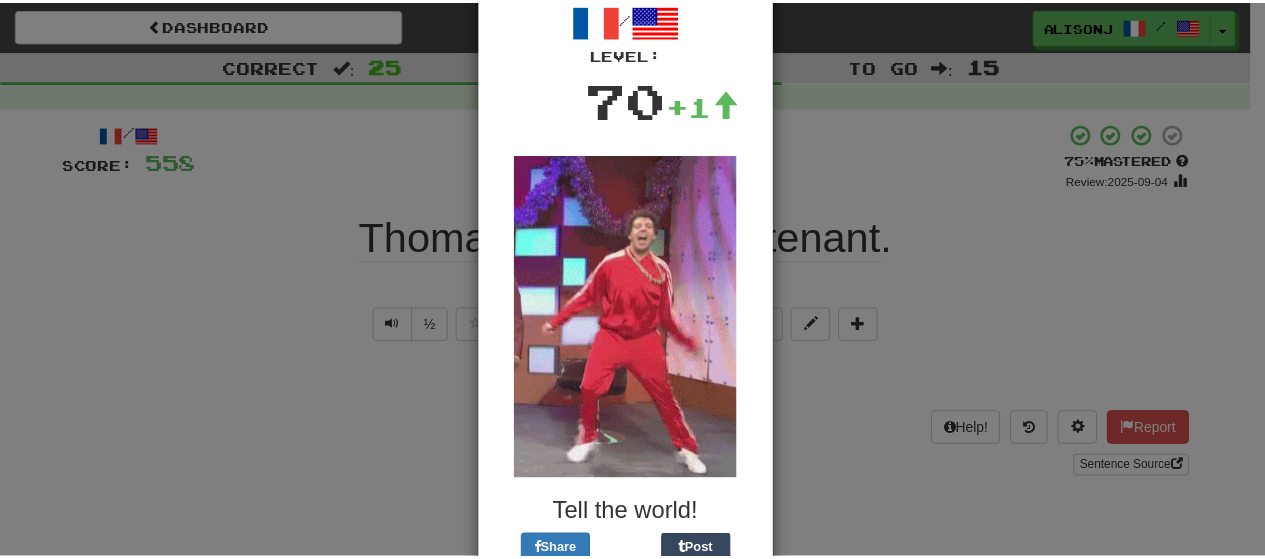 scroll, scrollTop: 200, scrollLeft: 0, axis: vertical 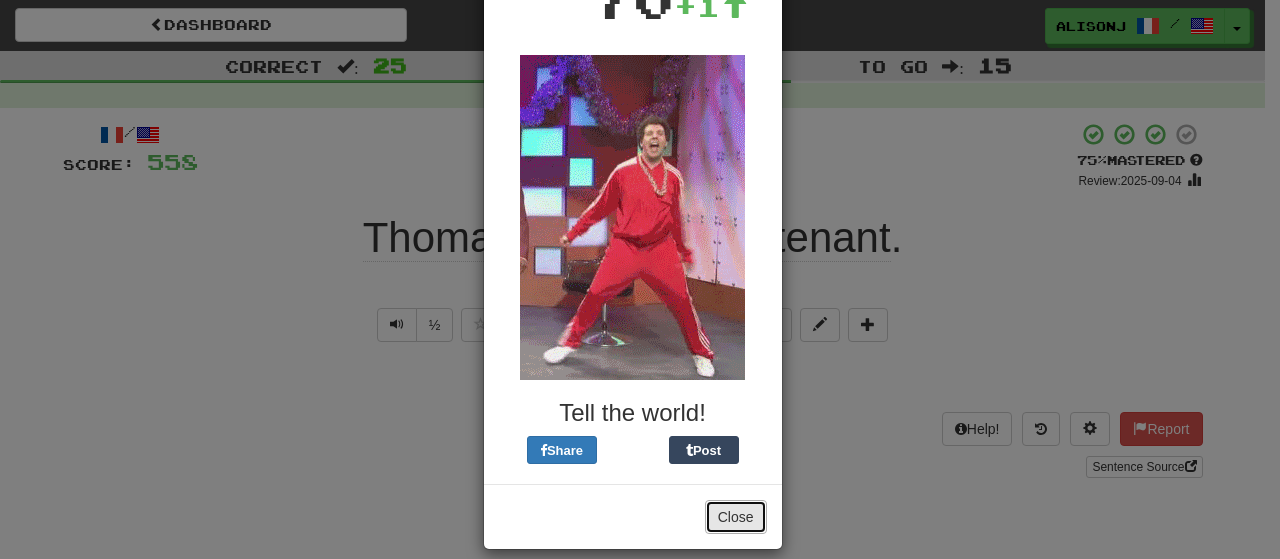 click on "Close" at bounding box center [736, 517] 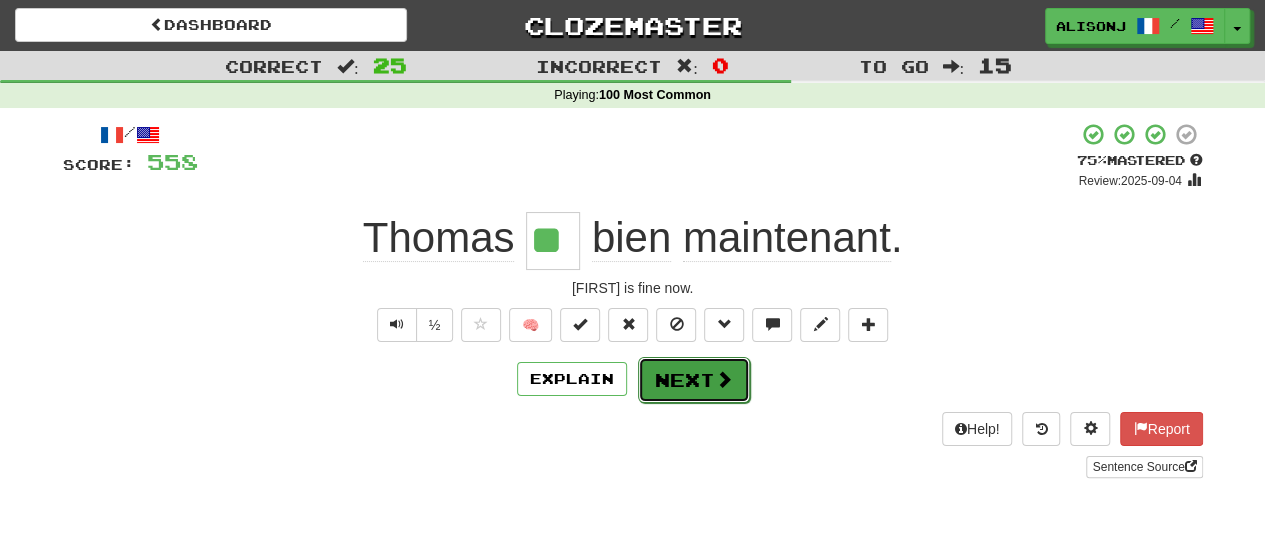 click at bounding box center (724, 379) 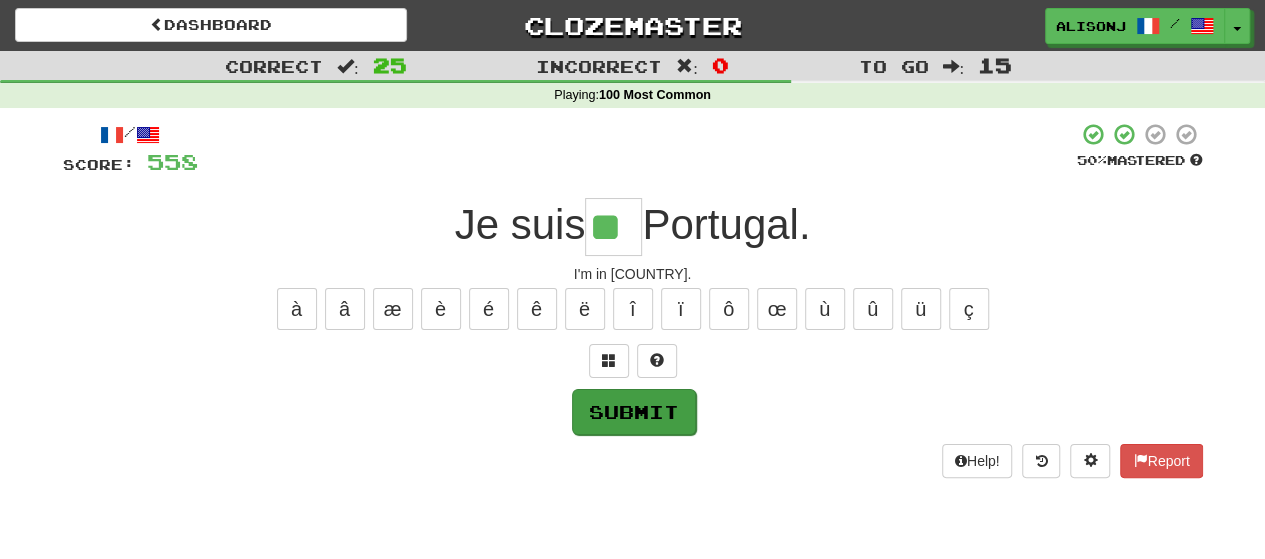 type on "**" 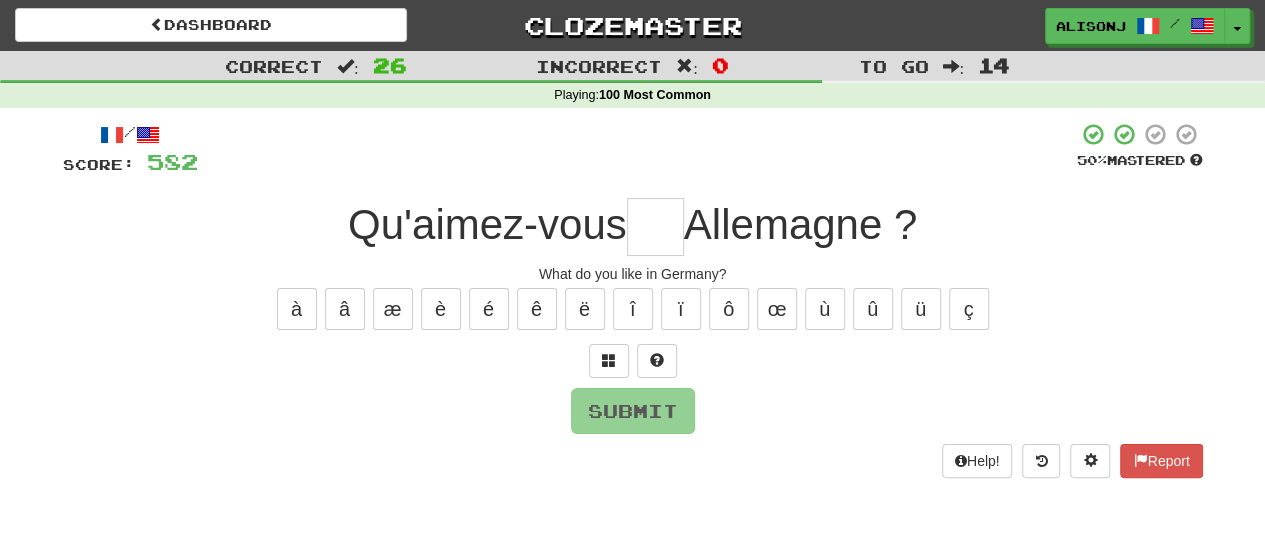 type on "*" 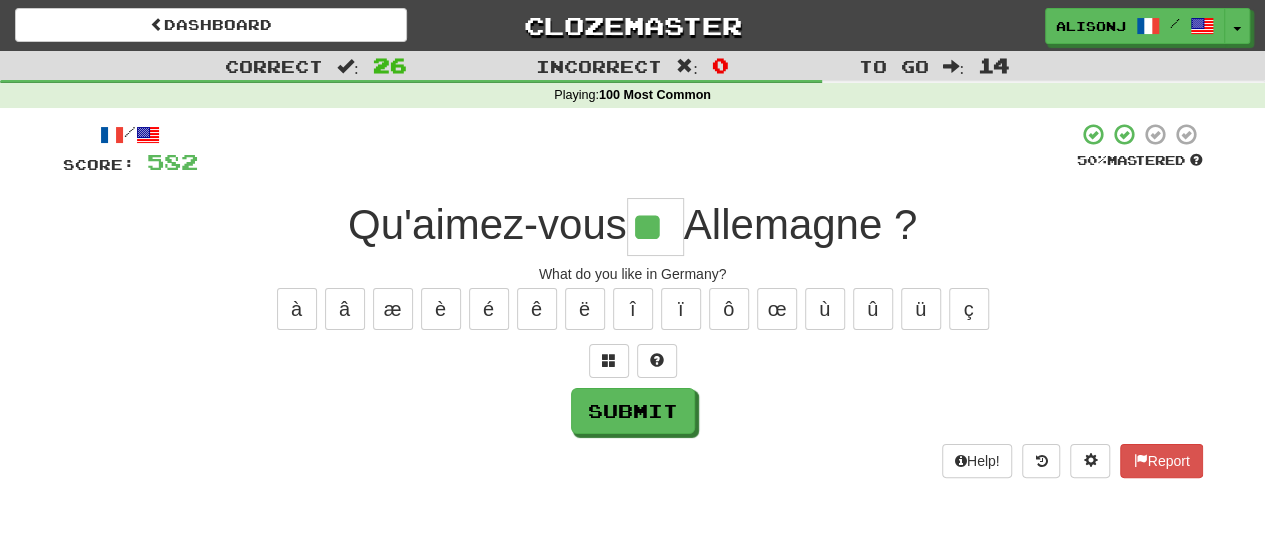 type on "**" 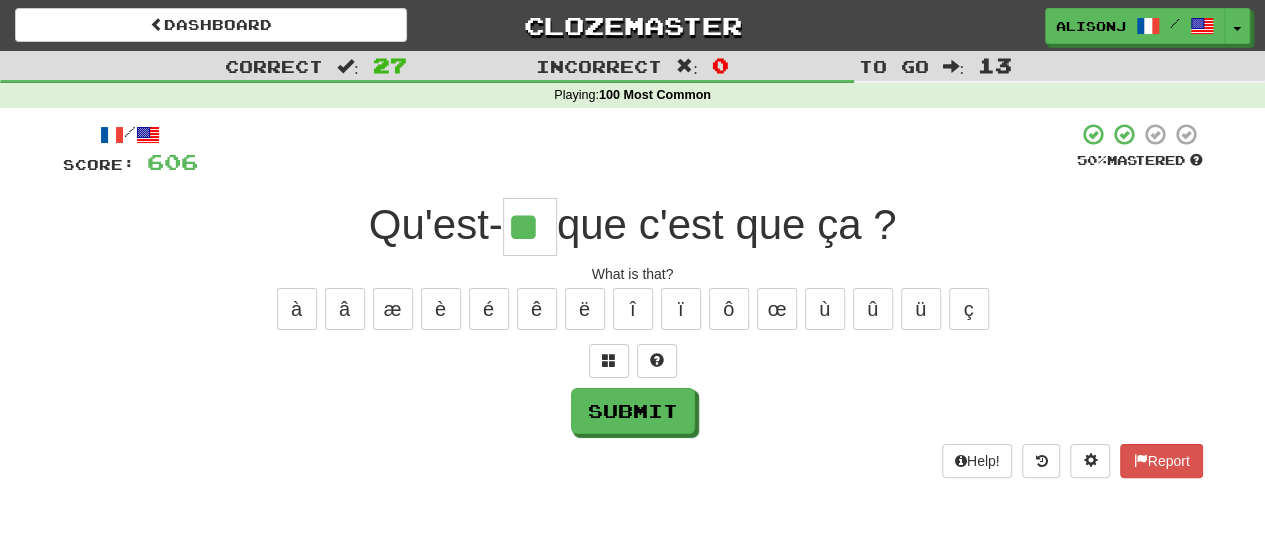 type on "**" 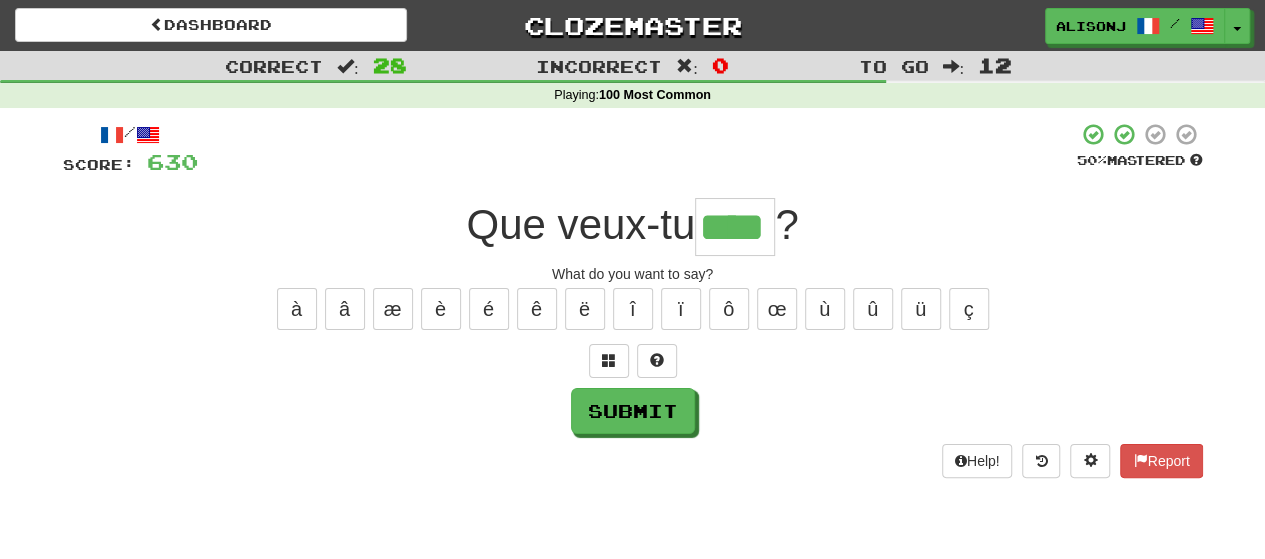 type on "****" 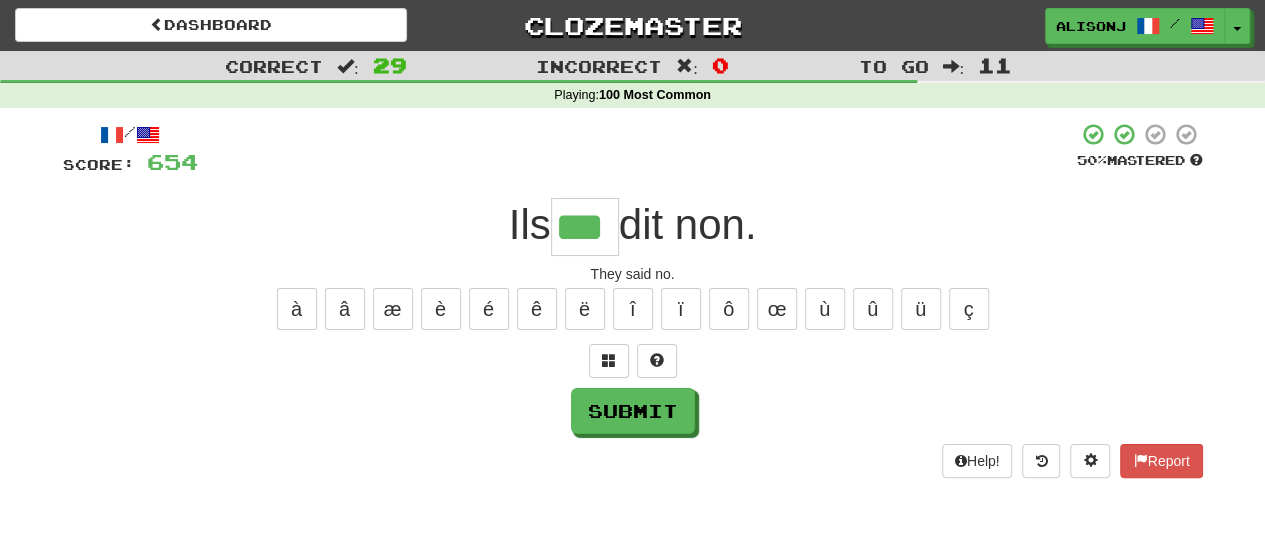 type on "***" 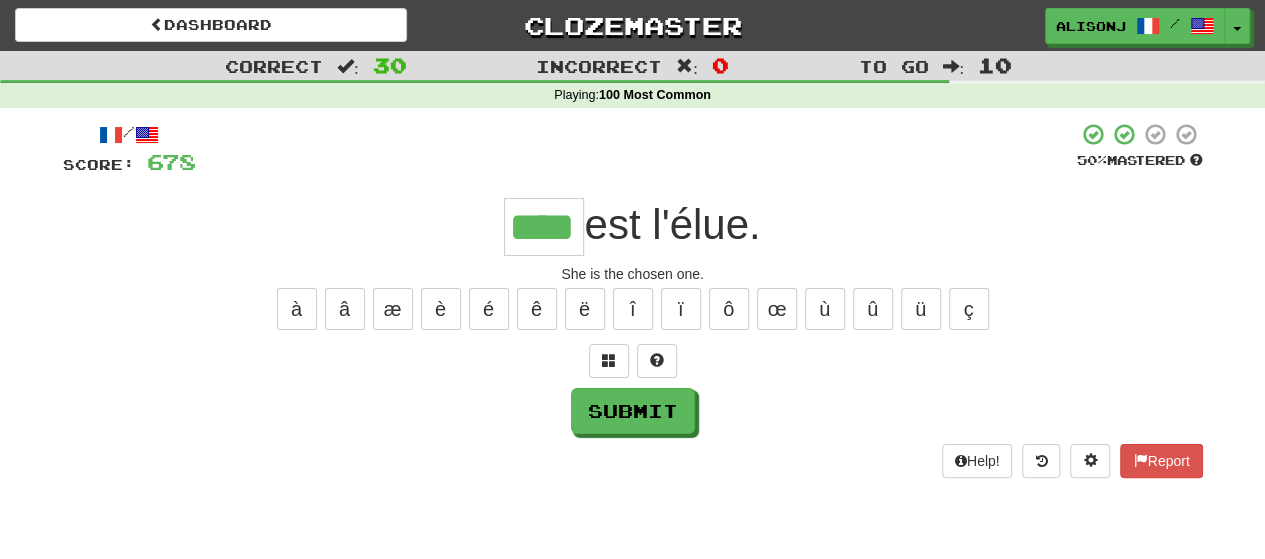 type on "****" 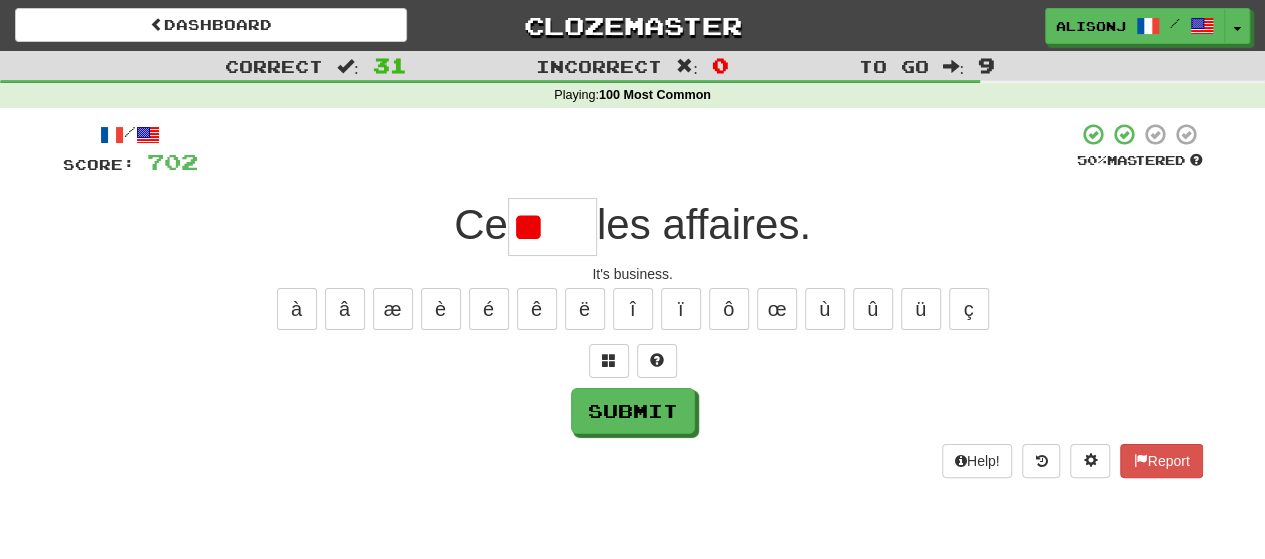 type on "*" 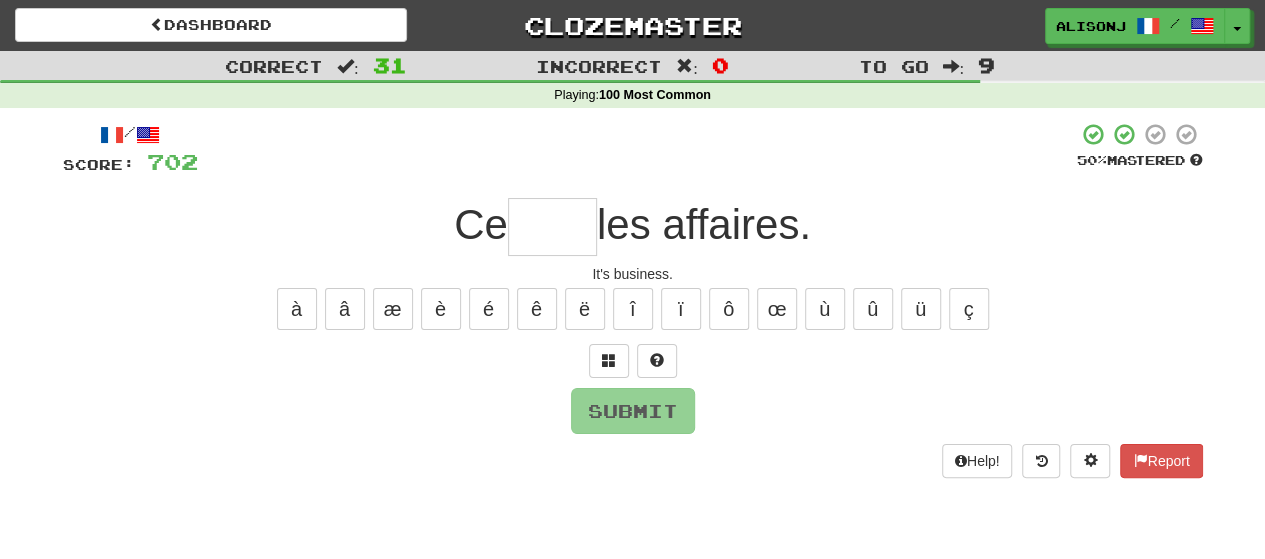 type on "*" 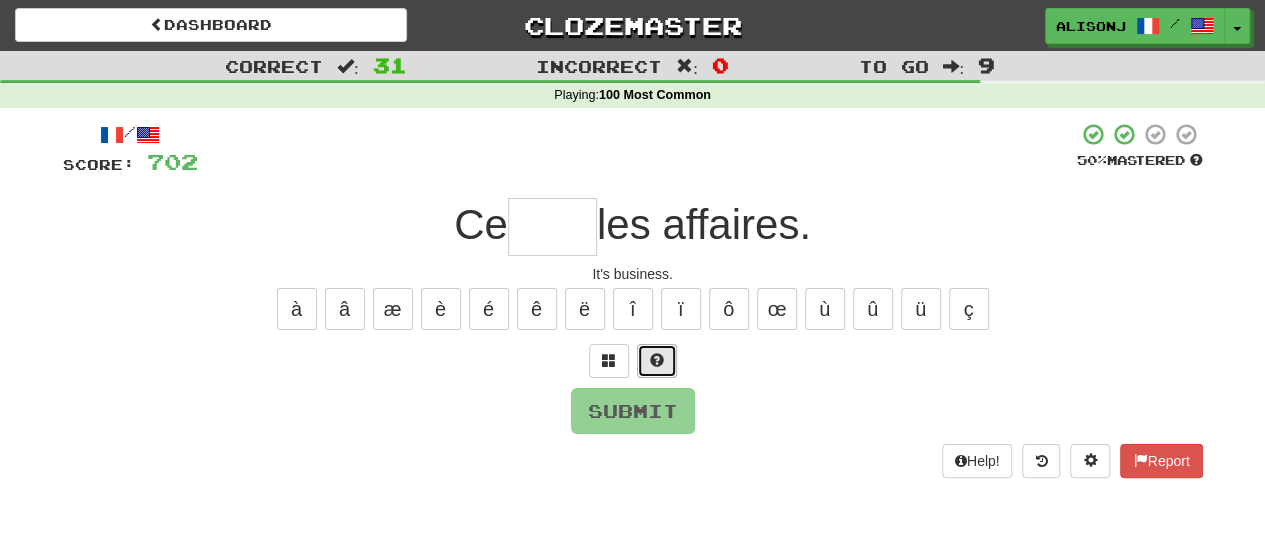 click at bounding box center (657, 361) 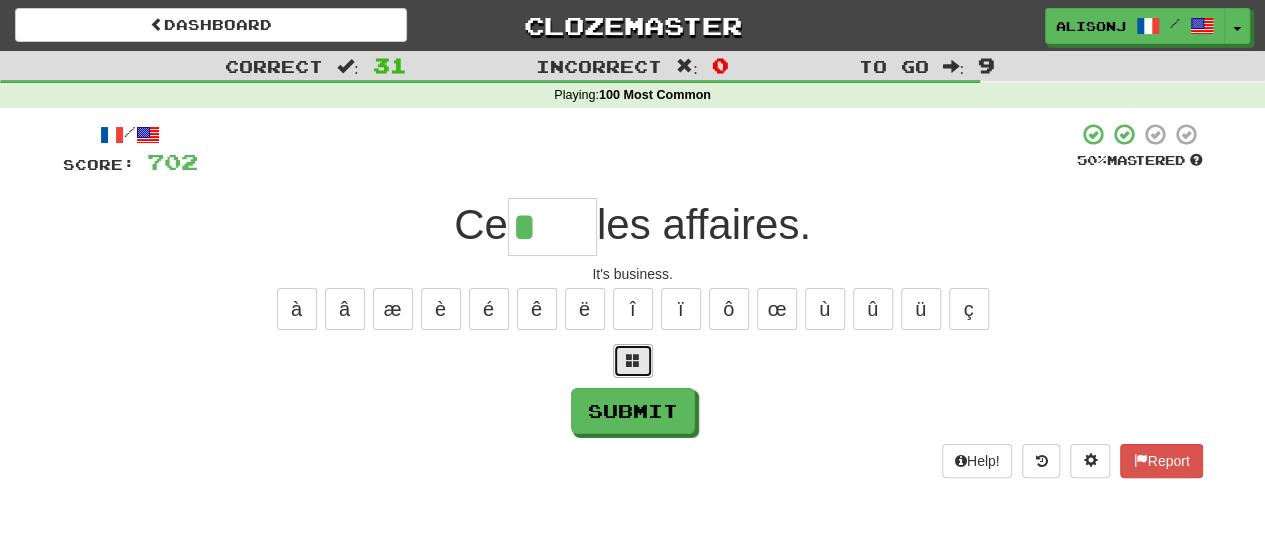 click at bounding box center (633, 360) 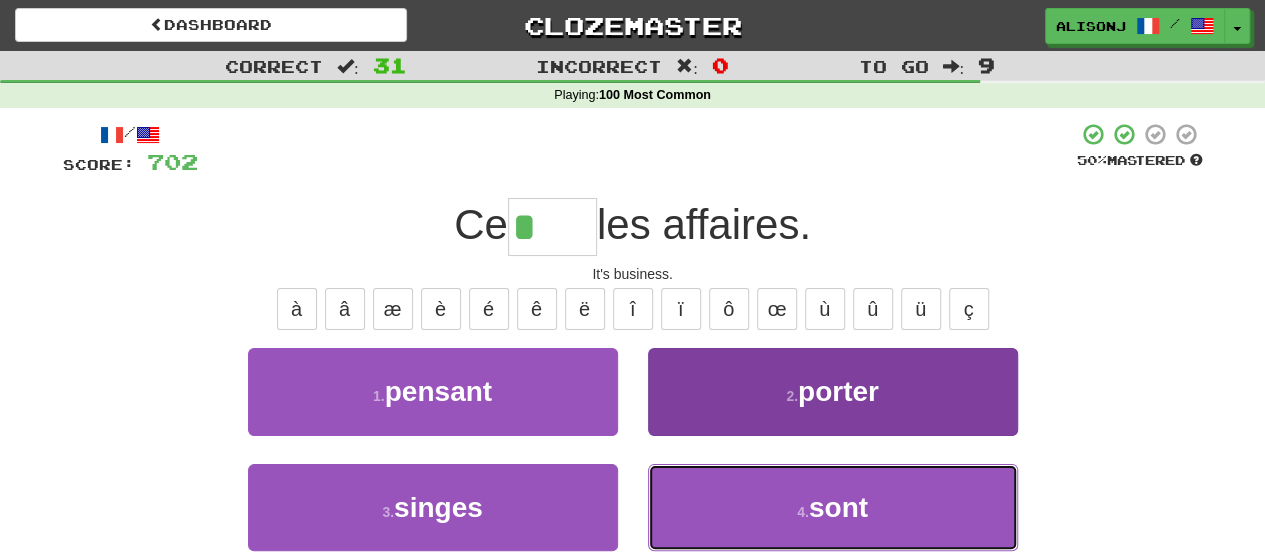 click on "4 .  sont" at bounding box center (833, 507) 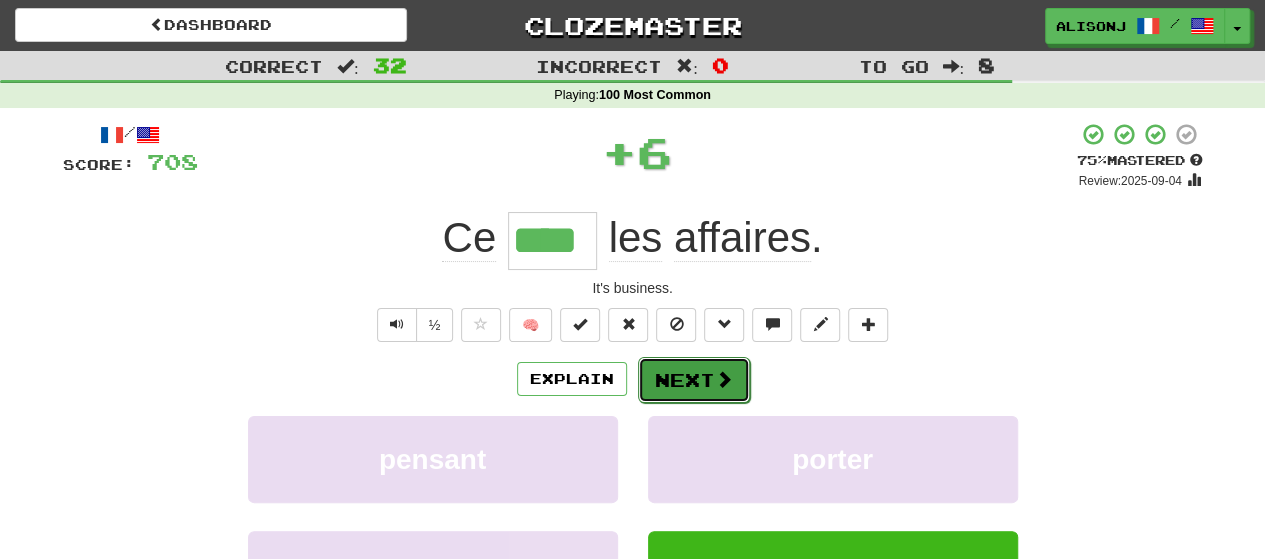 click on "Next" at bounding box center (694, 380) 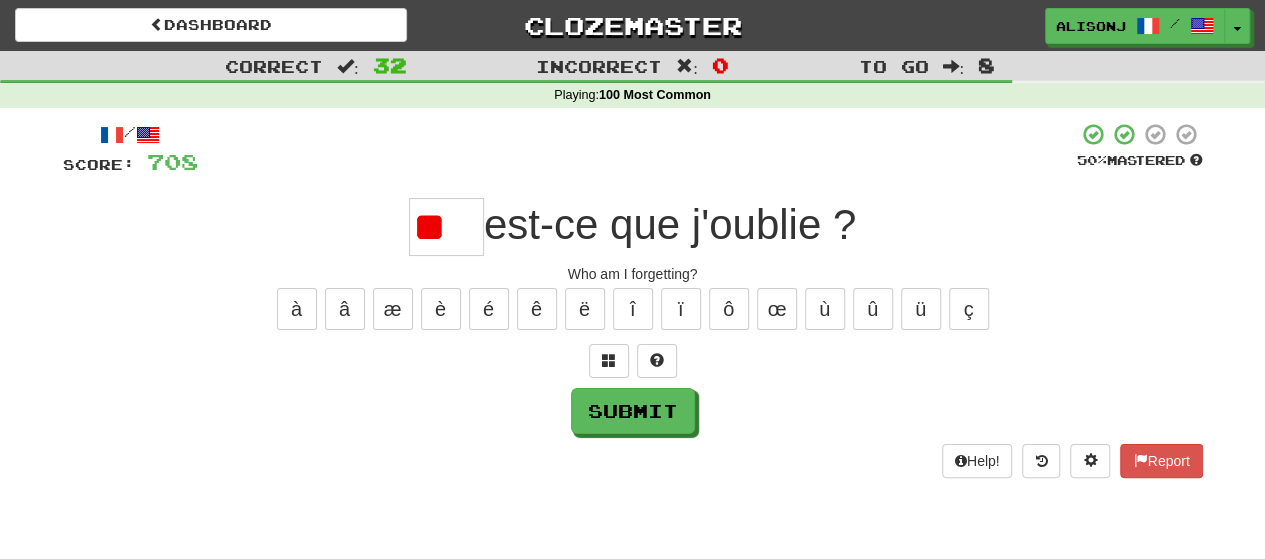 scroll, scrollTop: 0, scrollLeft: 0, axis: both 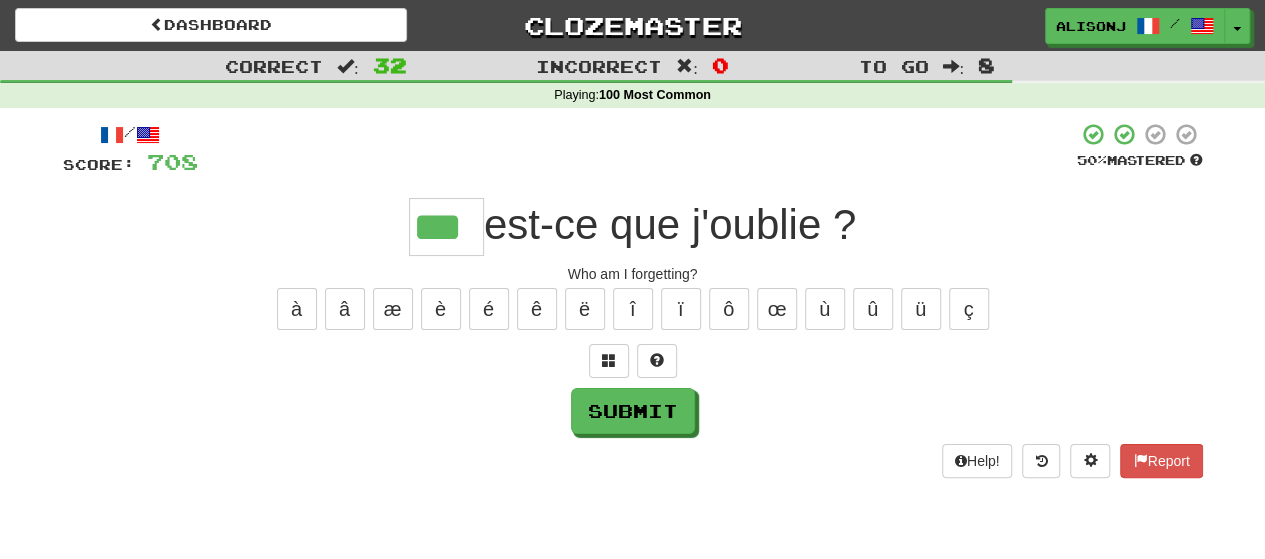 type on "***" 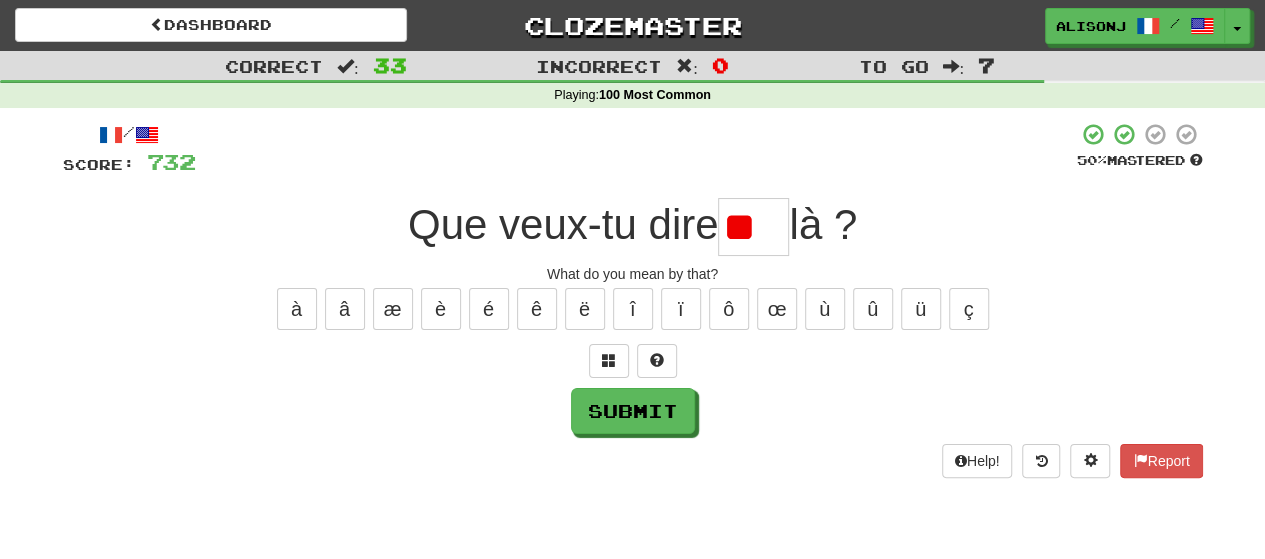 scroll, scrollTop: 0, scrollLeft: 0, axis: both 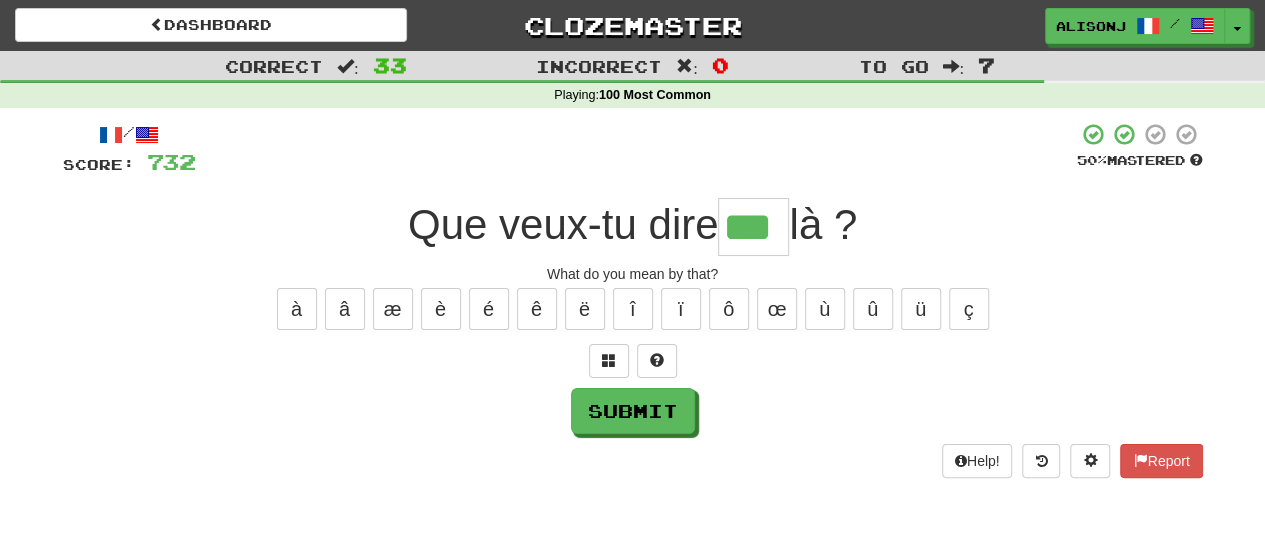 type on "***" 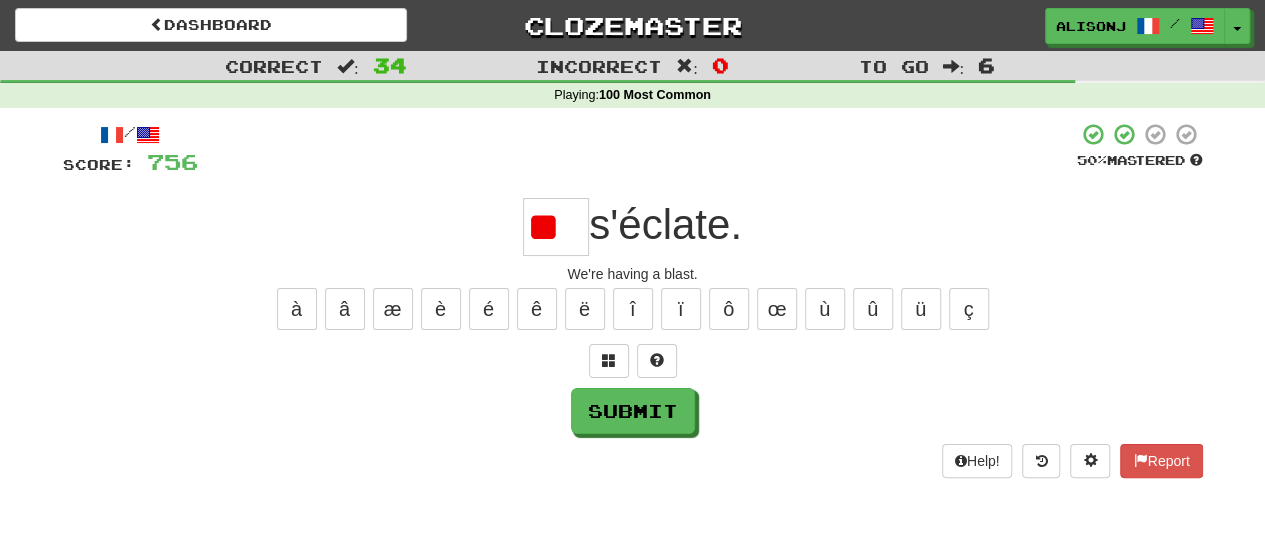 type on "*" 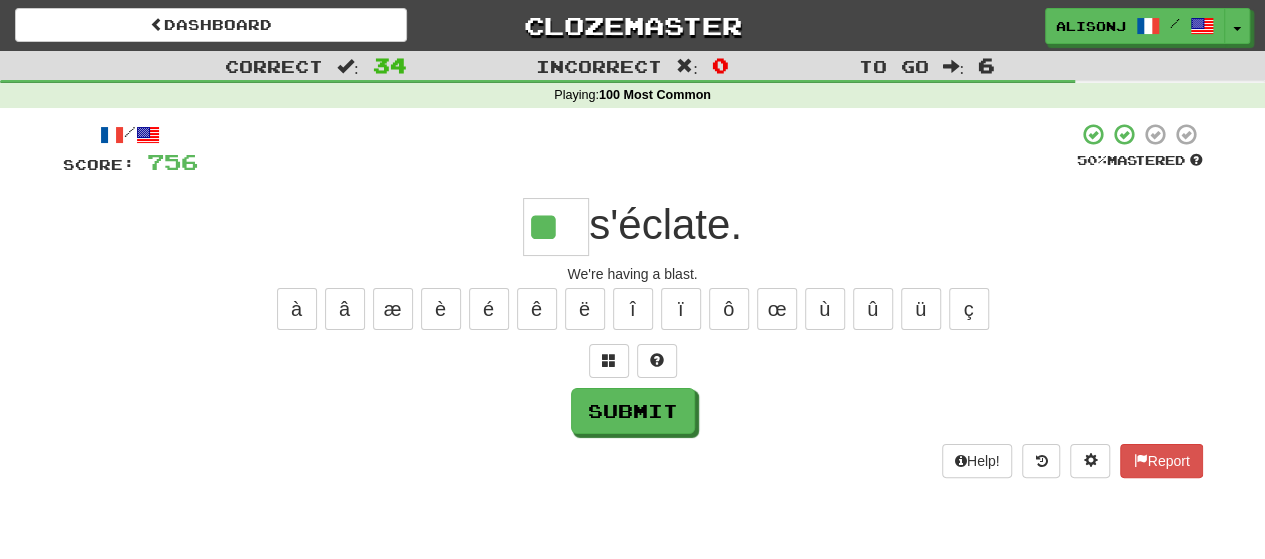 type on "**" 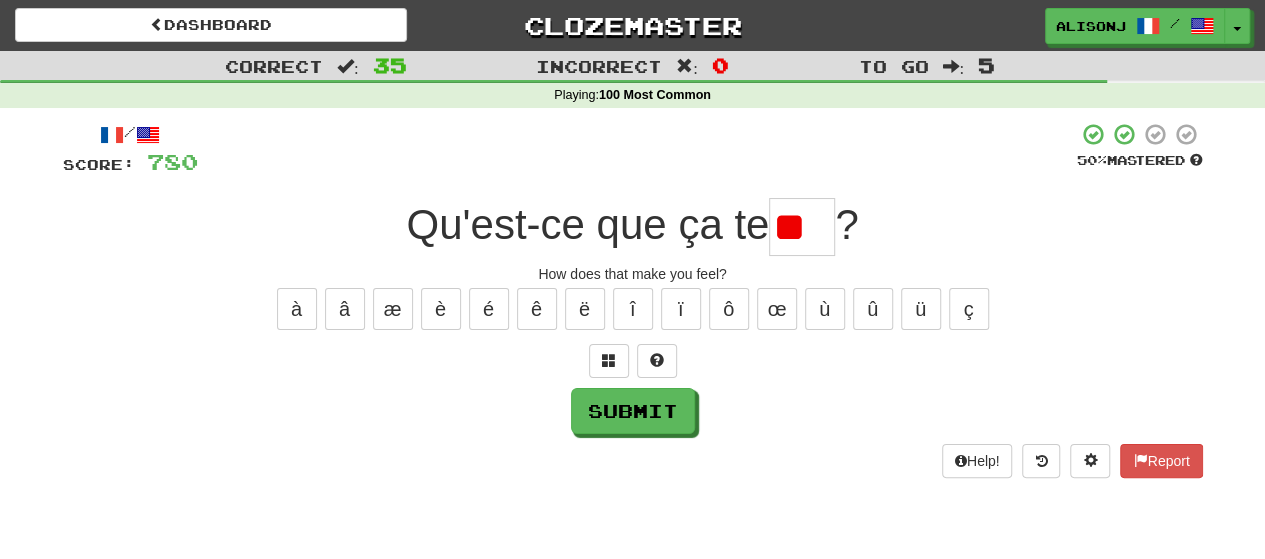 type on "*" 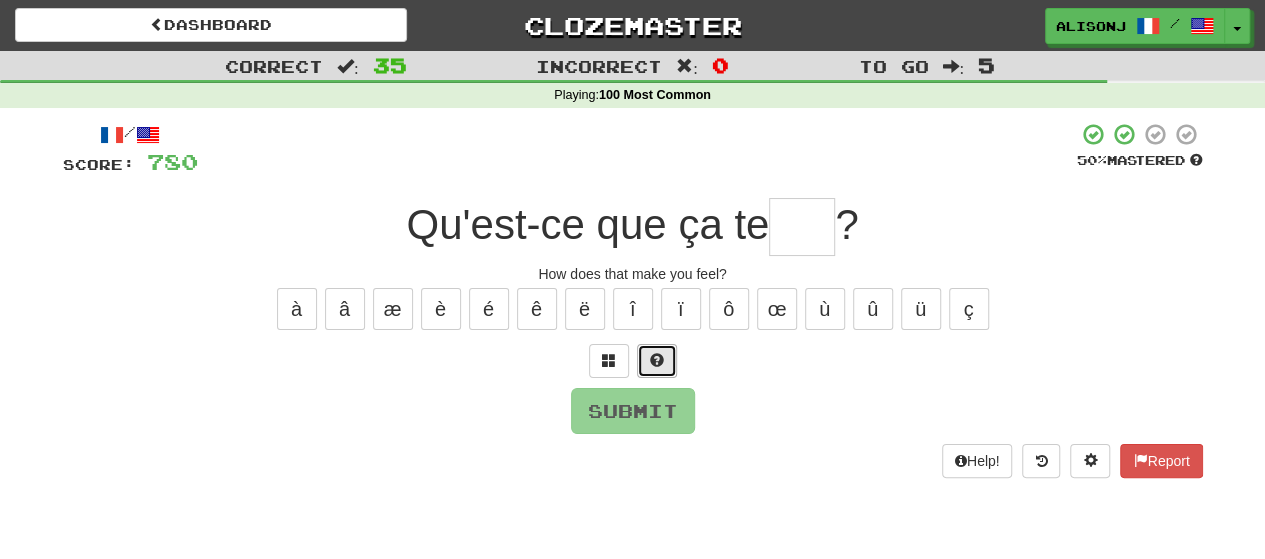 click at bounding box center (657, 360) 